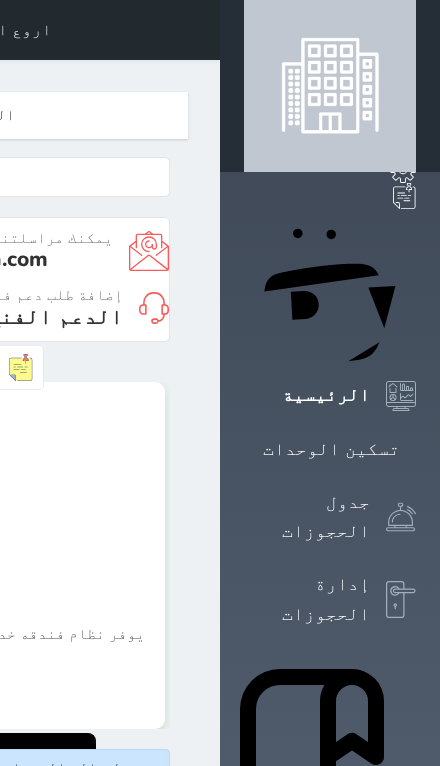 scroll, scrollTop: 0, scrollLeft: 0, axis: both 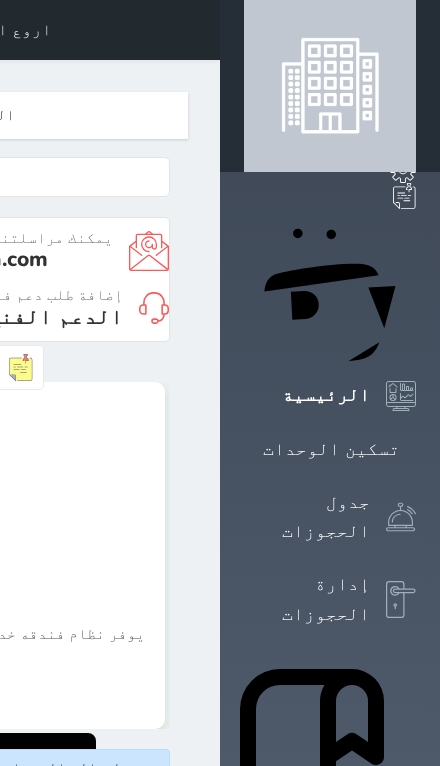 click at bounding box center [196, 30] 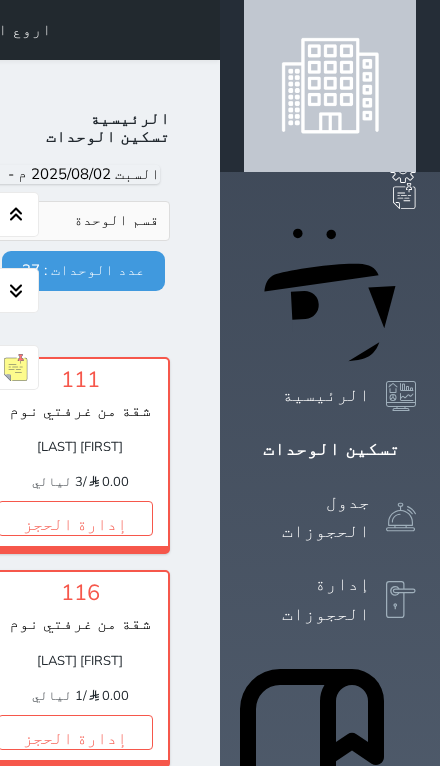 click on "إدارة الحجز" at bounding box center (75, 518) 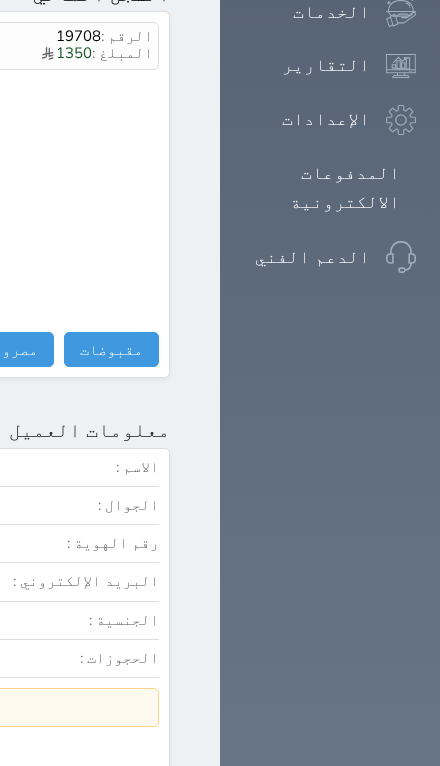 click on "+966[PHONE]" at bounding box center (-219, 505) 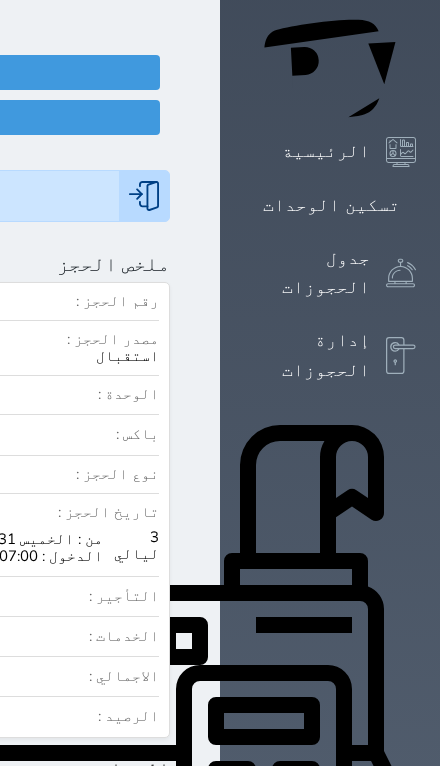scroll, scrollTop: 247, scrollLeft: 0, axis: vertical 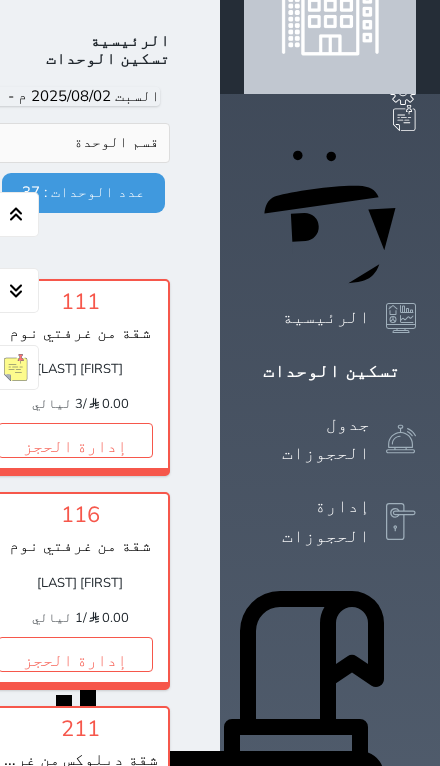 click on "إدارة الحجز" at bounding box center [-120, 440] 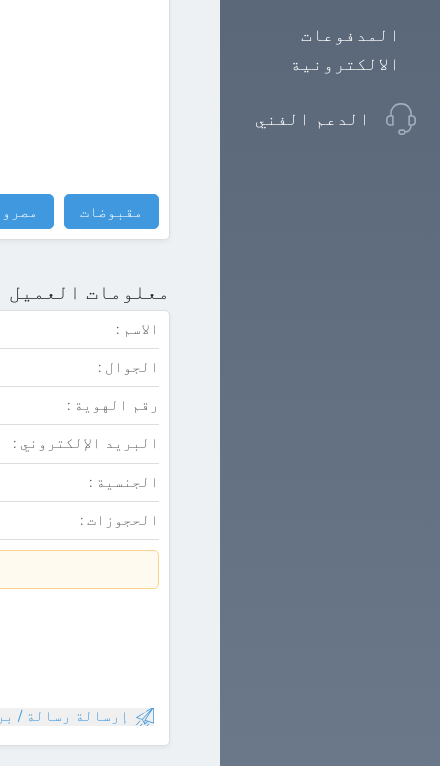 scroll, scrollTop: 1569, scrollLeft: 0, axis: vertical 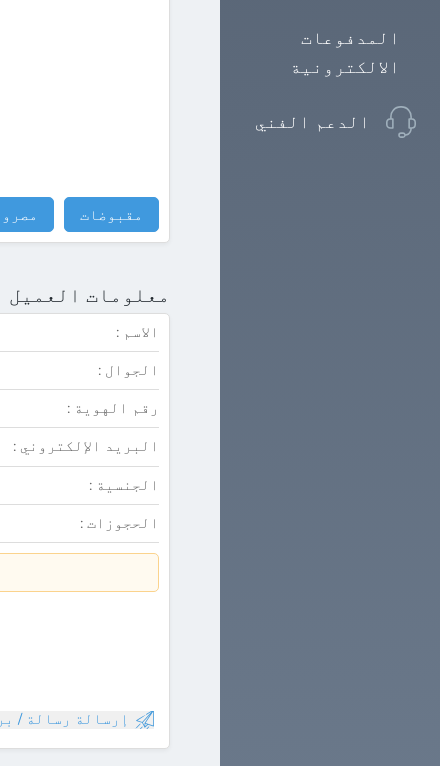 click on "+966558733844" at bounding box center [-221, 370] 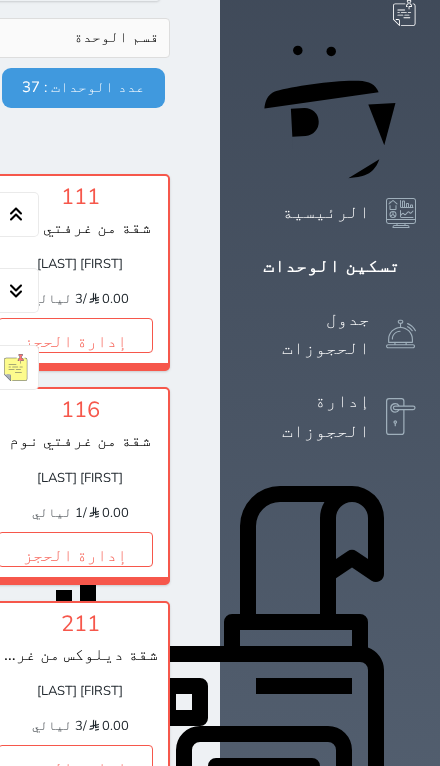 scroll, scrollTop: 189, scrollLeft: 0, axis: vertical 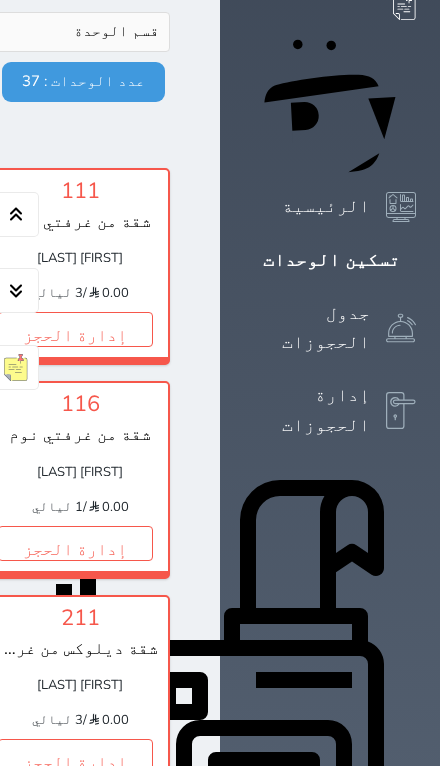 click on "إدارة الحجز" at bounding box center [-316, 329] 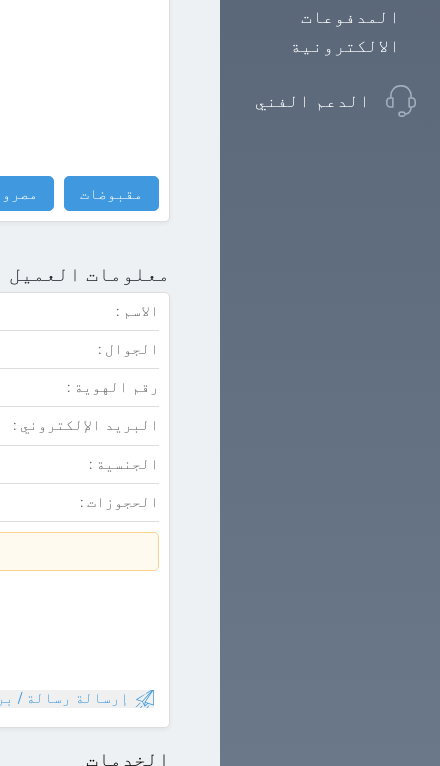 scroll, scrollTop: 1578, scrollLeft: 0, axis: vertical 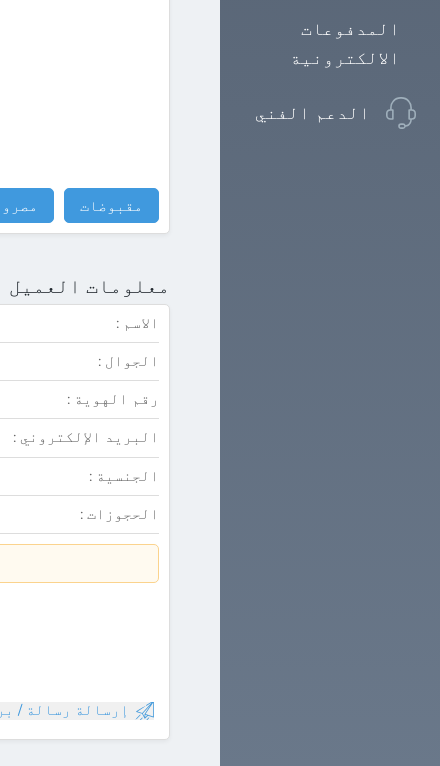 click on "+966[PHONE]" at bounding box center [-219, 361] 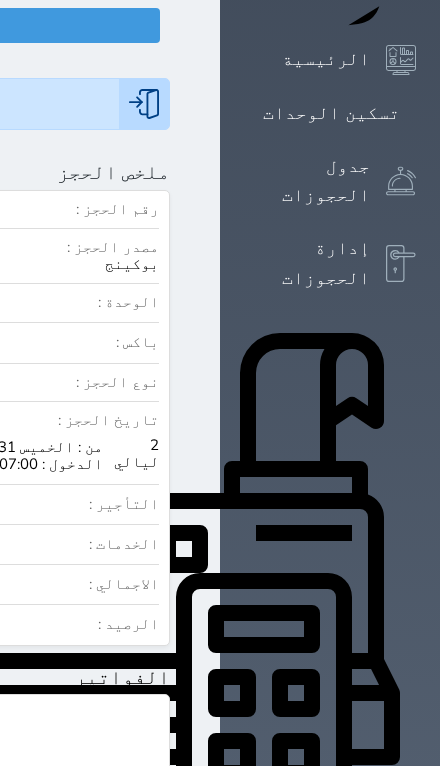 scroll, scrollTop: 336, scrollLeft: 0, axis: vertical 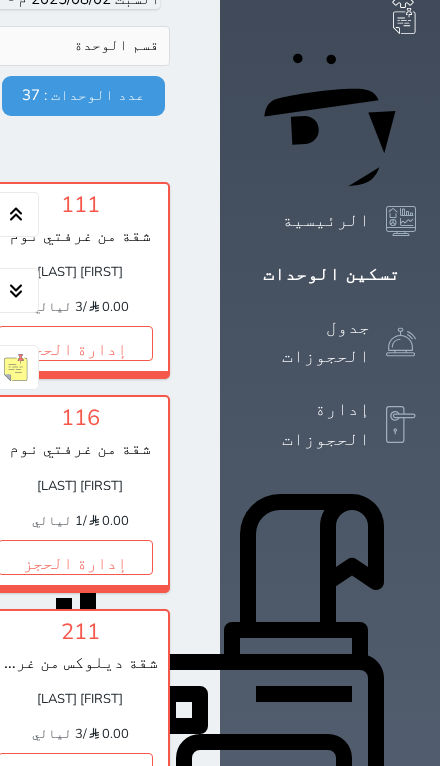 click on "إدارة الحجز" at bounding box center (-511, 343) 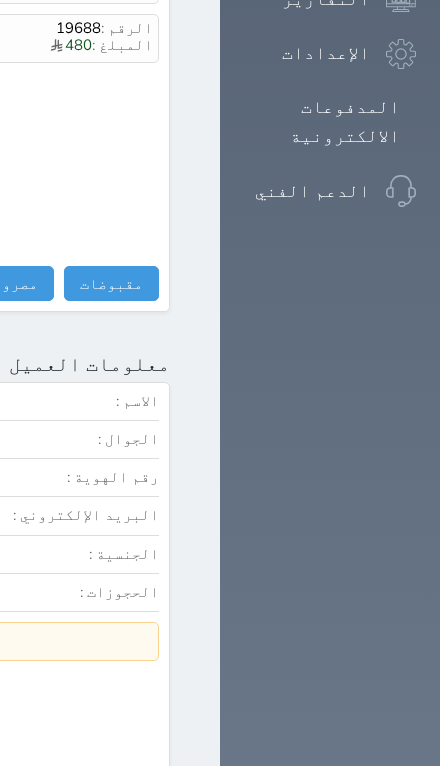 scroll, scrollTop: 1497, scrollLeft: 0, axis: vertical 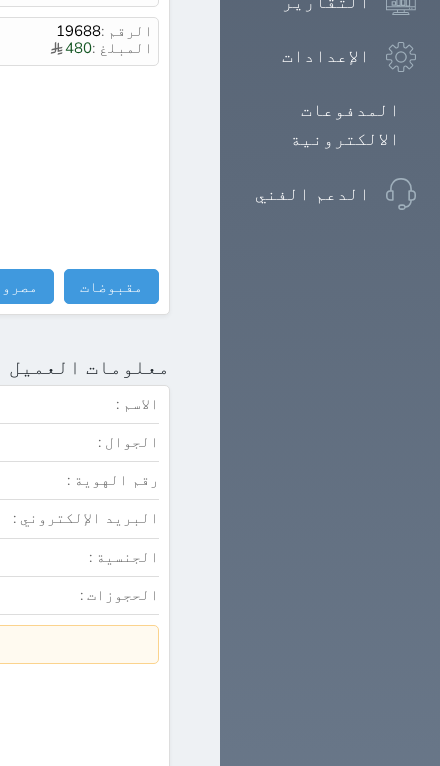 click on "+966537125714" at bounding box center (-221, 442) 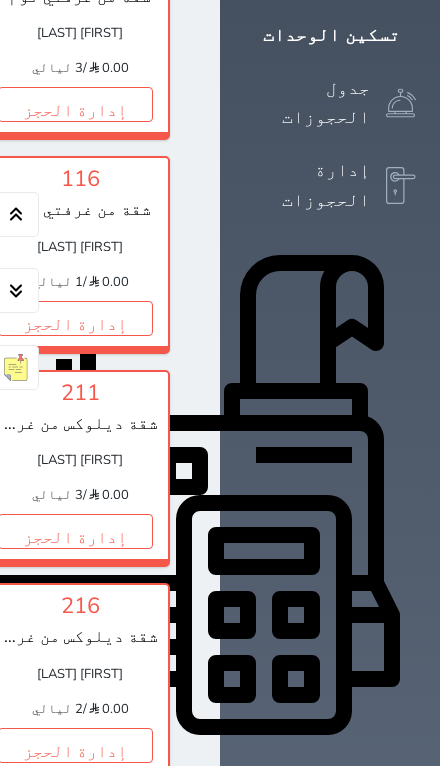 scroll, scrollTop: 422, scrollLeft: 0, axis: vertical 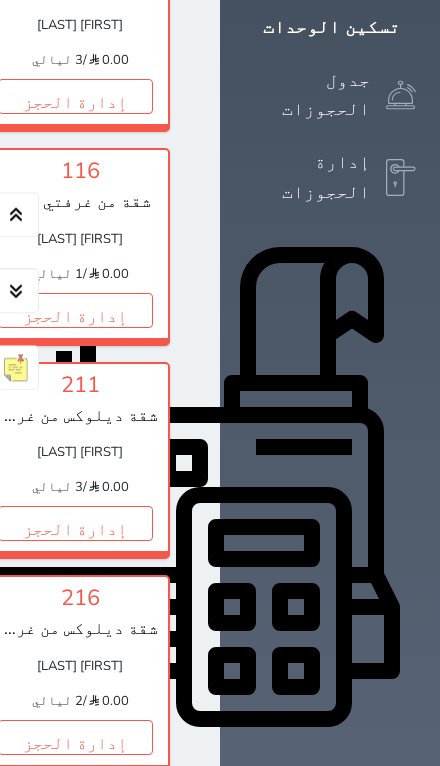 click on "إدارة الحجز" at bounding box center [-706, 96] 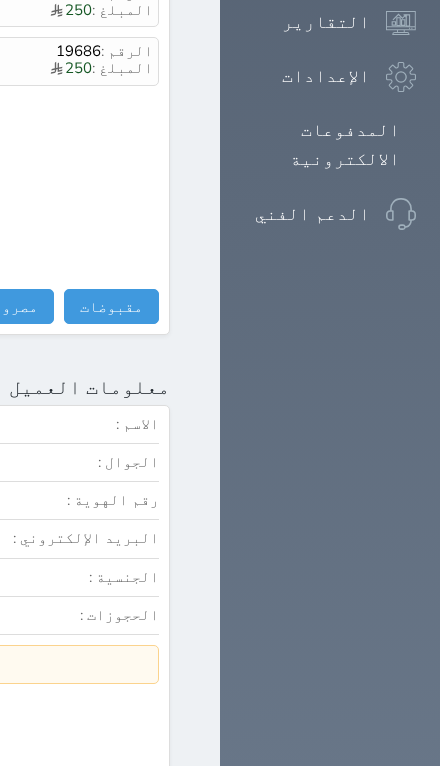 scroll, scrollTop: 1477, scrollLeft: 0, axis: vertical 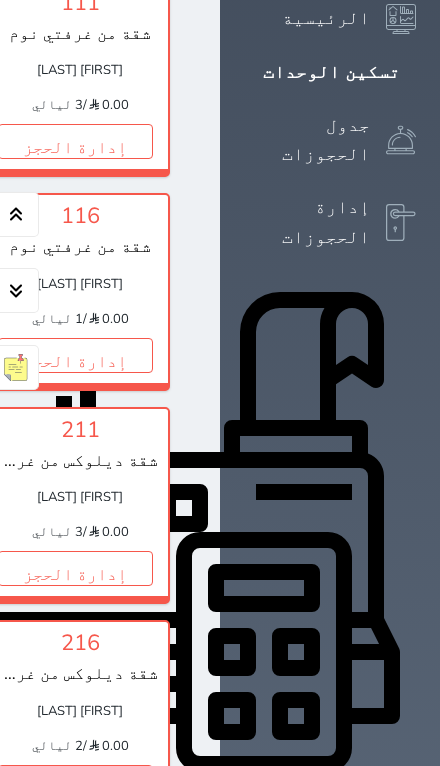 click on "إدارة الحجز" at bounding box center [75, 355] 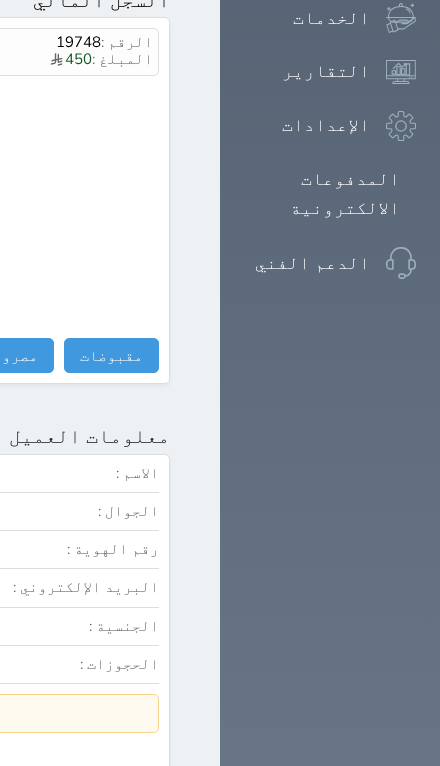 scroll, scrollTop: 1428, scrollLeft: 0, axis: vertical 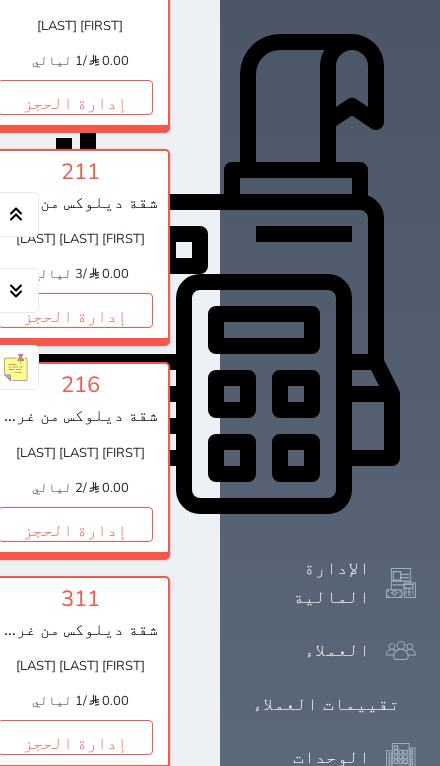 click on "إدارة الحجز" at bounding box center [-120, 97] 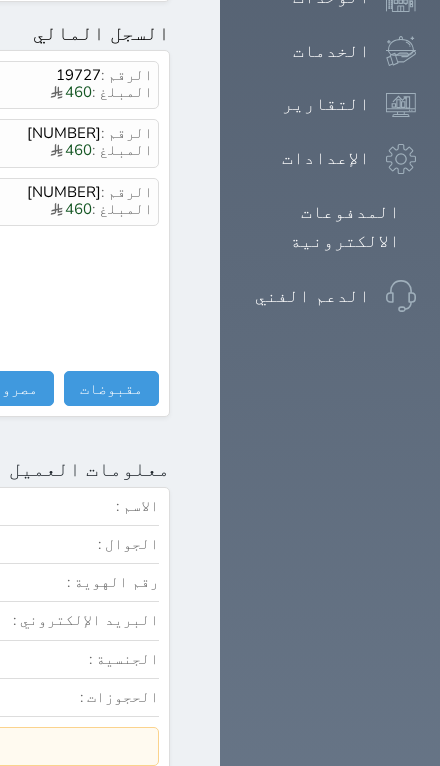 scroll, scrollTop: 1395, scrollLeft: 0, axis: vertical 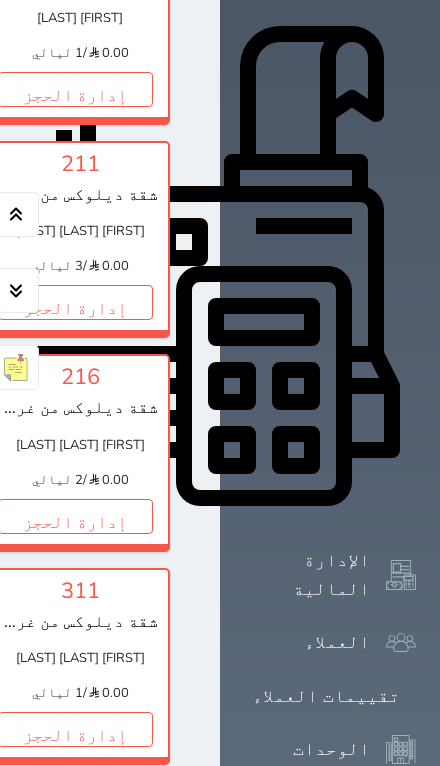 click on "إدارة الحجز" at bounding box center (-316, 89) 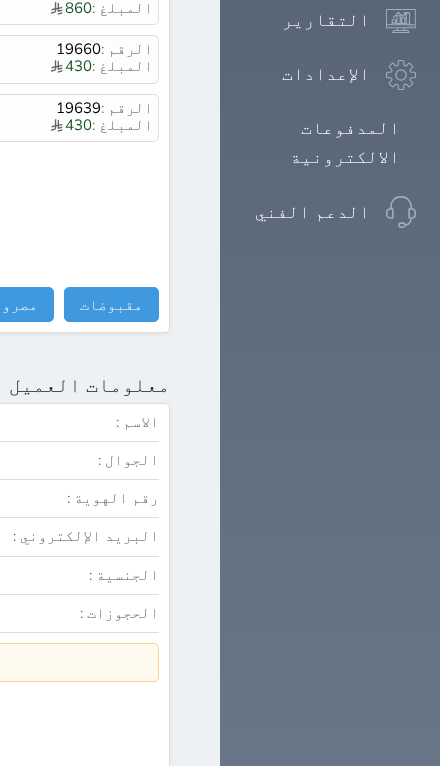 scroll, scrollTop: 1478, scrollLeft: 0, axis: vertical 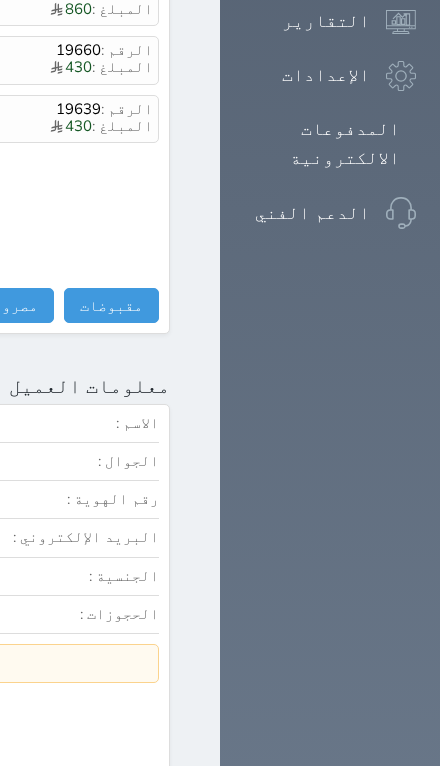 click on "+966[PHONE]" at bounding box center (-219, 461) 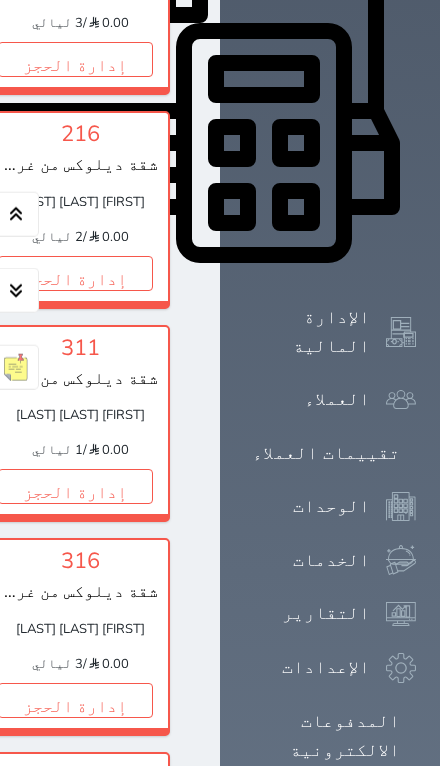scroll, scrollTop: 835, scrollLeft: 0, axis: vertical 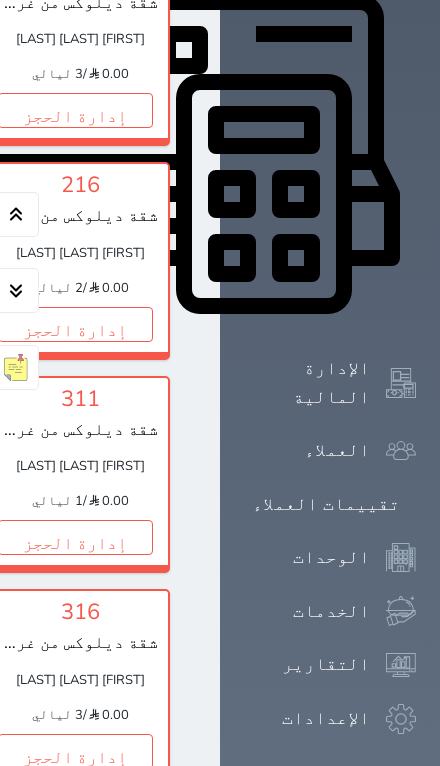 click on "إدارة الحجز" at bounding box center [-511, -103] 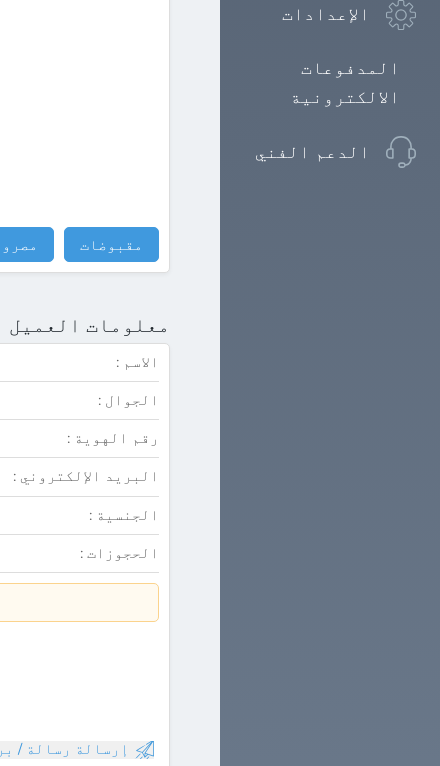 scroll, scrollTop: 1539, scrollLeft: 0, axis: vertical 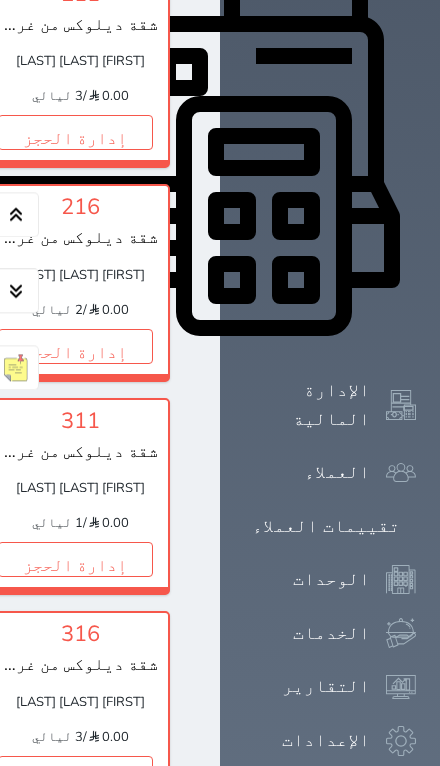 click on "إدارة الحجز" at bounding box center (-706, -81) 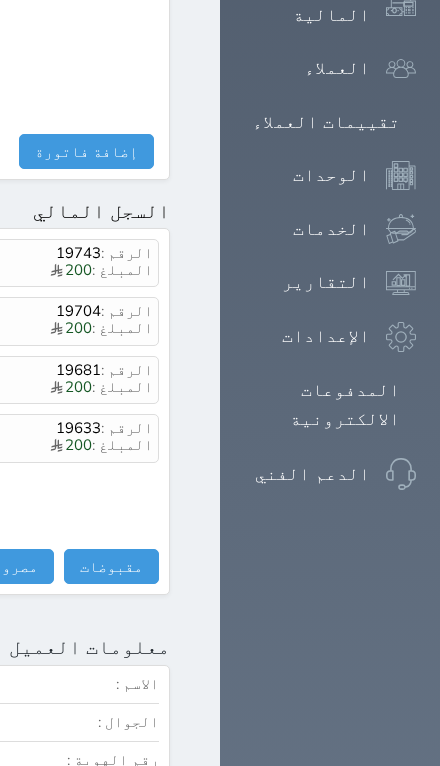 scroll, scrollTop: 1299, scrollLeft: 0, axis: vertical 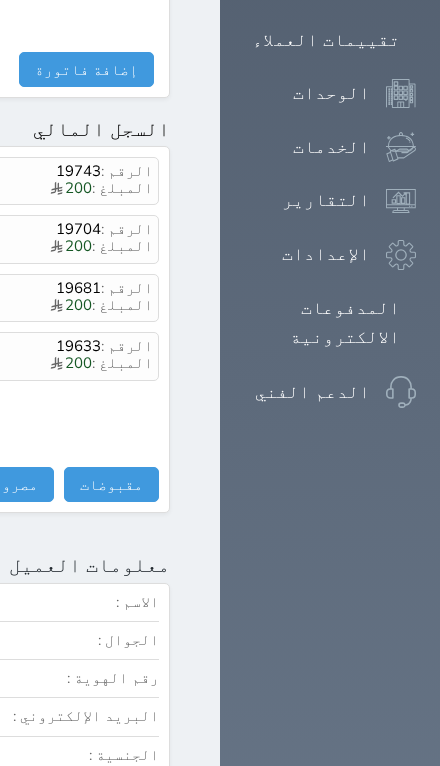 click on "+966[PHONE]" at bounding box center (-219, 640) 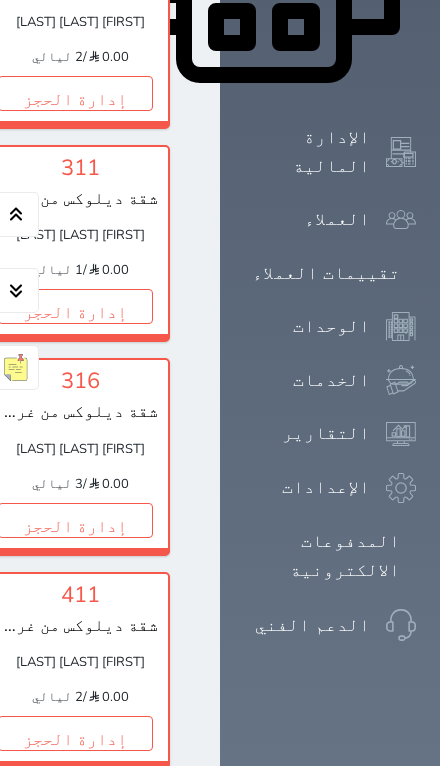scroll, scrollTop: 1084, scrollLeft: 0, axis: vertical 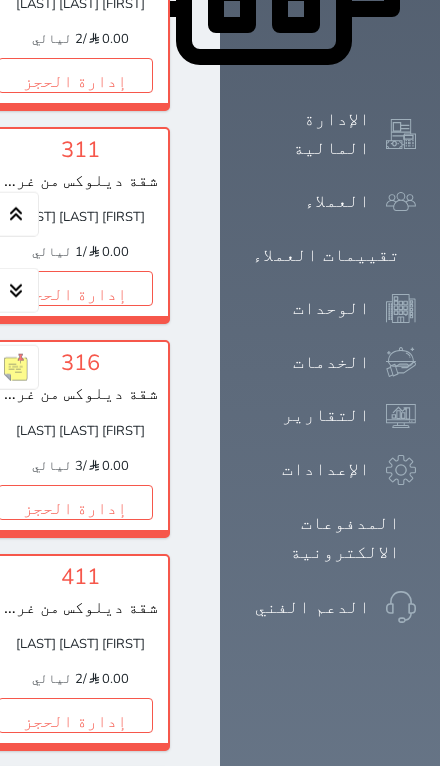 click on "إدارة الحجز" at bounding box center [75, -139] 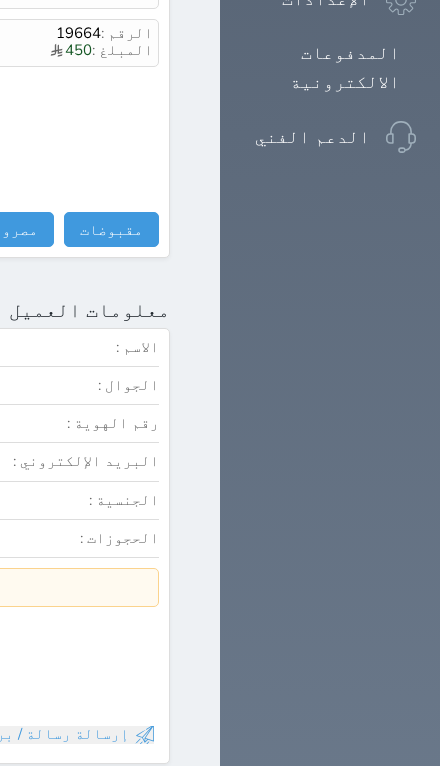 scroll, scrollTop: 1529, scrollLeft: 0, axis: vertical 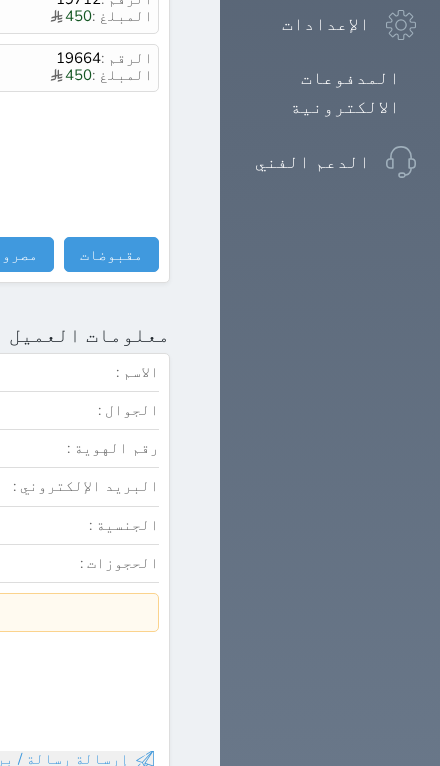 click on "[PHONE]" at bounding box center [-201, 410] 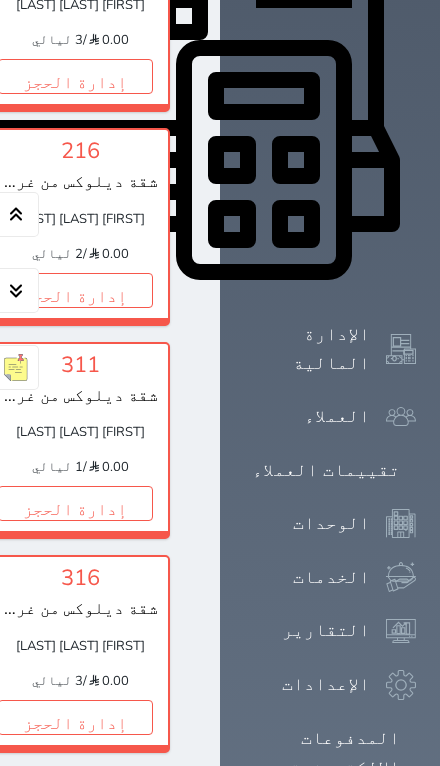 scroll, scrollTop: 965, scrollLeft: 0, axis: vertical 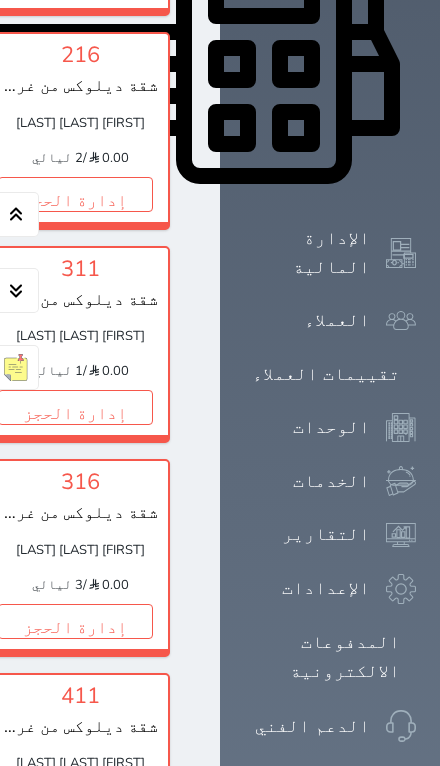 click on "إدارة الحجز" at bounding box center (-120, -20) 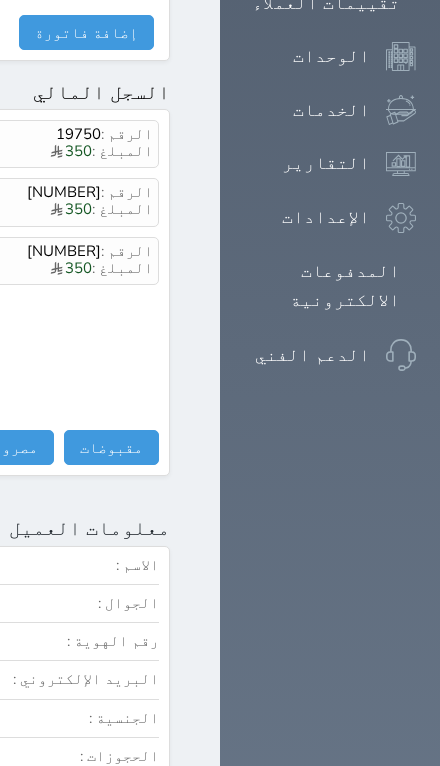 scroll, scrollTop: 1338, scrollLeft: 0, axis: vertical 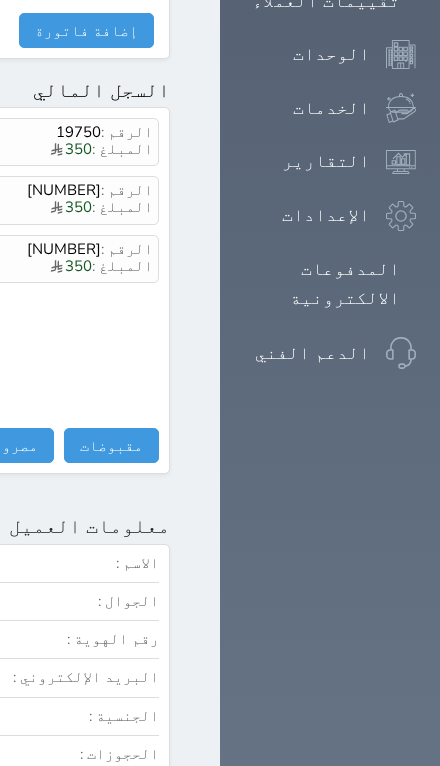 click on "+966[PHONE]" at bounding box center (-219, 601) 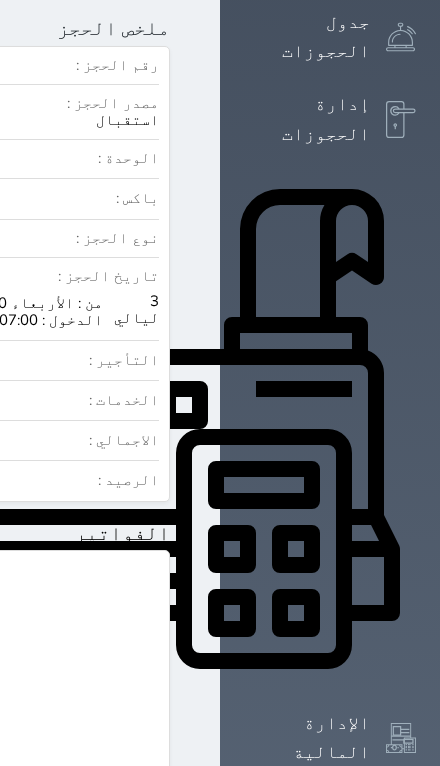 scroll, scrollTop: 481, scrollLeft: 0, axis: vertical 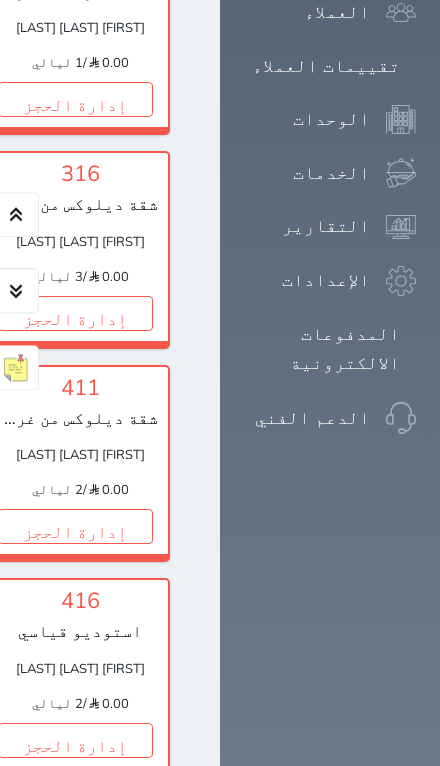 click on "إدارة الحجز" at bounding box center (-316, -328) 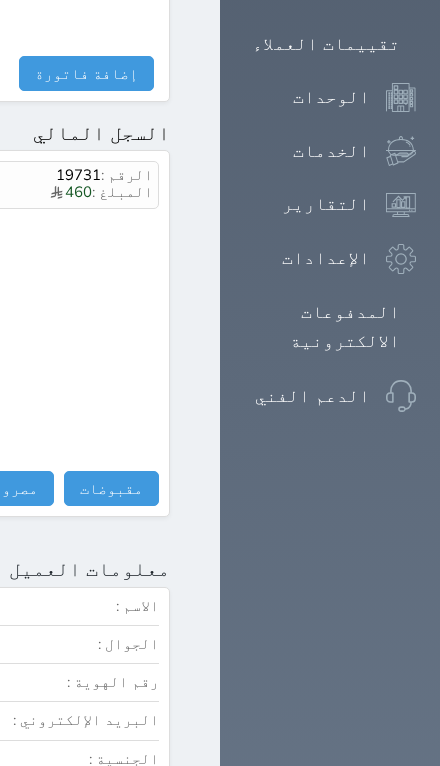 scroll, scrollTop: 1296, scrollLeft: 0, axis: vertical 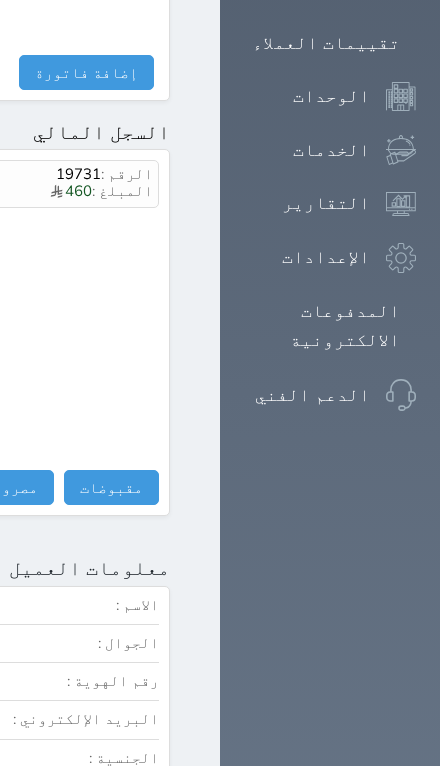 click on "[PHONE]" at bounding box center (-201, 643) 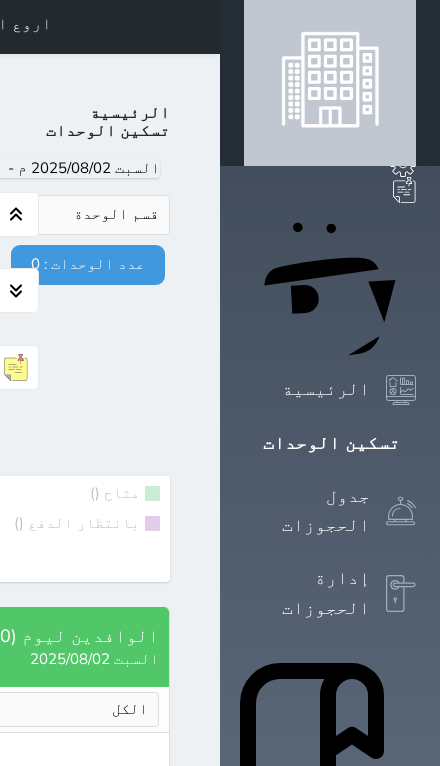 scroll, scrollTop: 1, scrollLeft: 0, axis: vertical 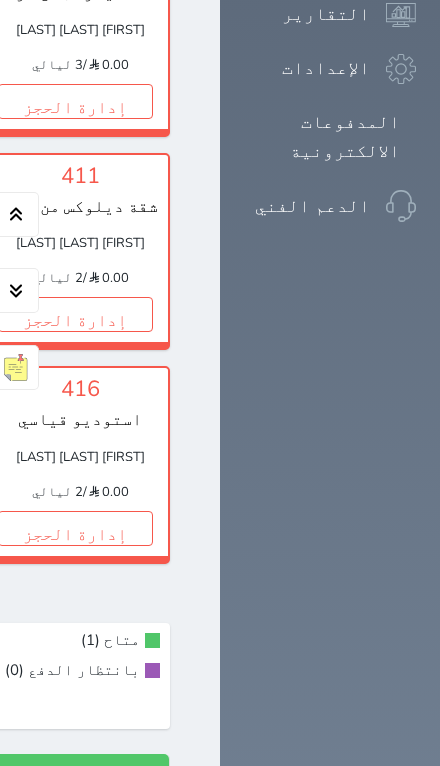 click on "إدارة الحجز" at bounding box center (-511, -540) 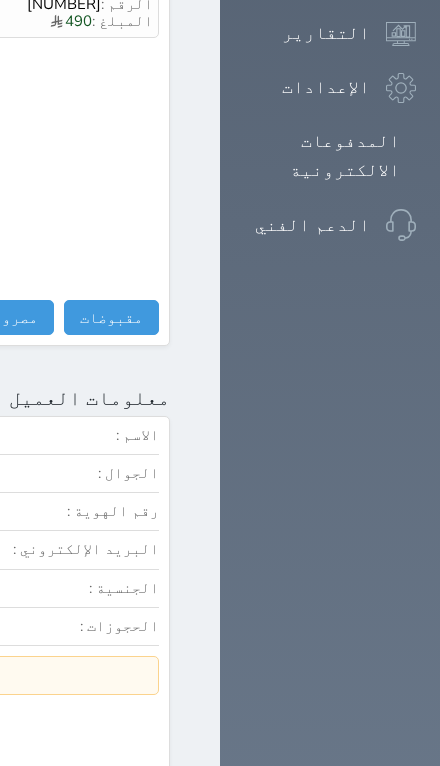 scroll, scrollTop: 1464, scrollLeft: 0, axis: vertical 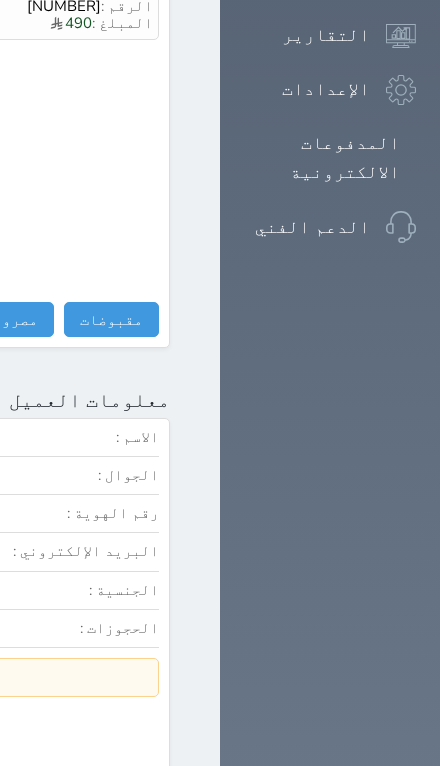 click on "[PHONE]" at bounding box center (-201, 475) 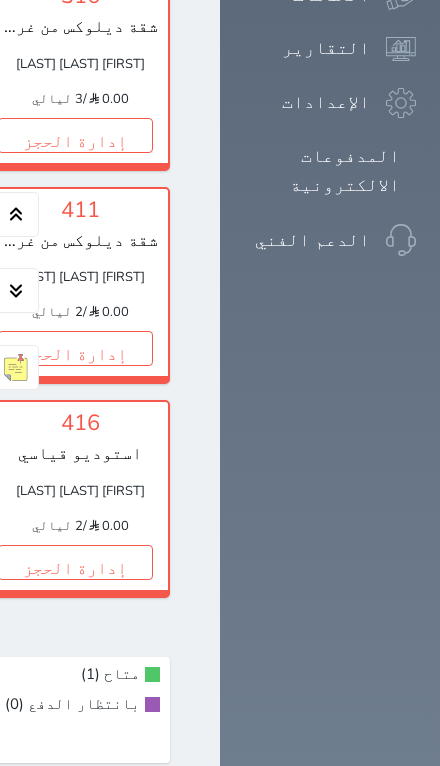 scroll, scrollTop: 1450, scrollLeft: 0, axis: vertical 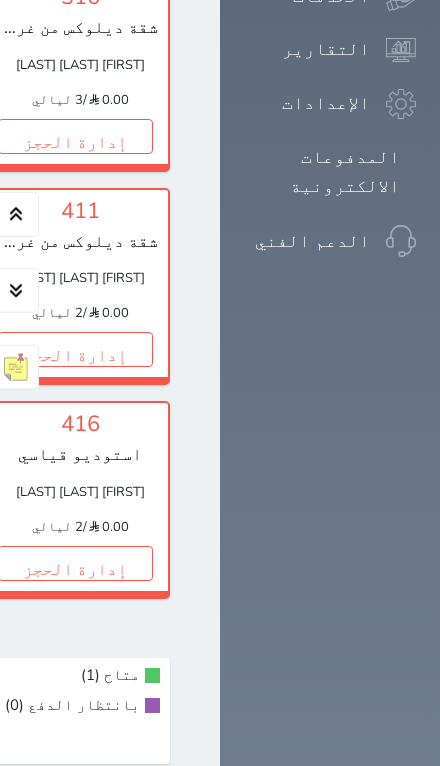 click on "إدارة الحجز" at bounding box center [-706, -505] 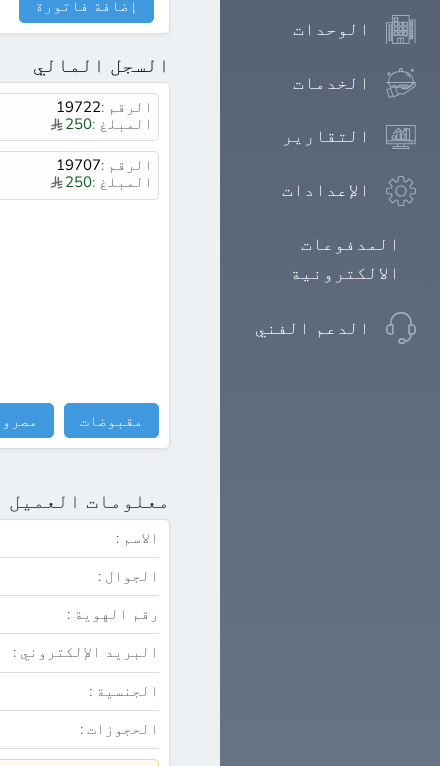 scroll, scrollTop: 1360, scrollLeft: 0, axis: vertical 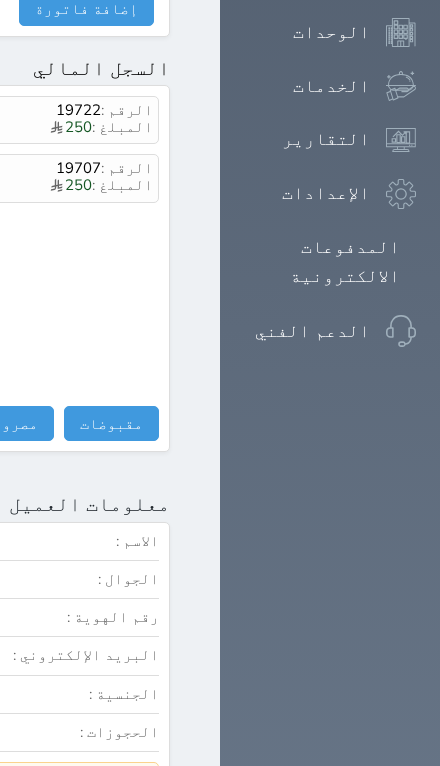 click on "[PHONE]" at bounding box center (-201, 579) 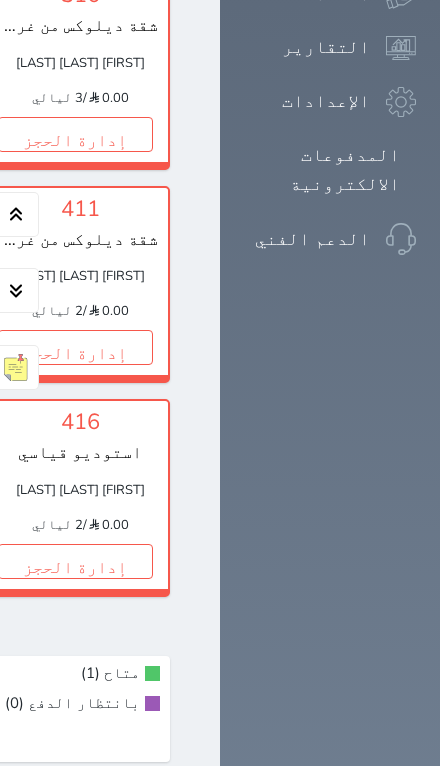scroll, scrollTop: 1452, scrollLeft: 0, axis: vertical 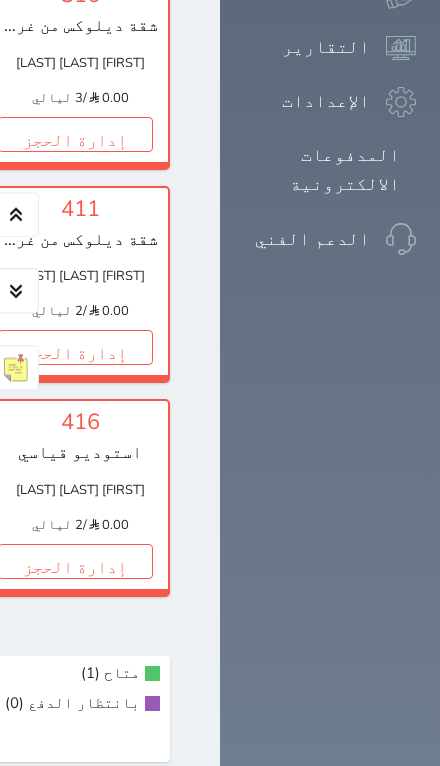 click on "إدارة الحجز" at bounding box center (75, -293) 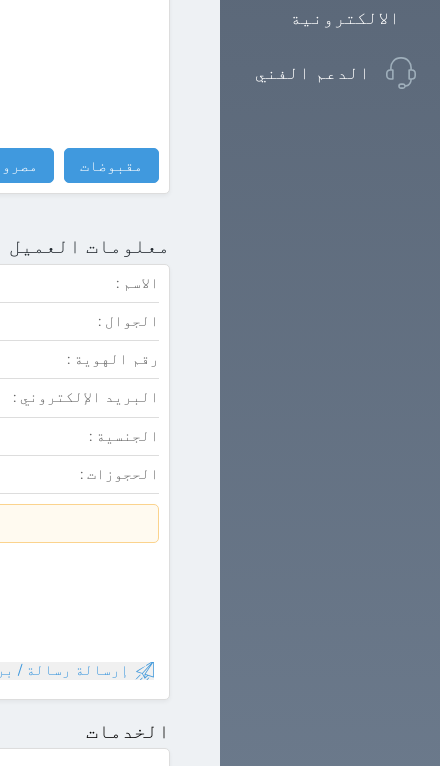 scroll, scrollTop: 1630, scrollLeft: 0, axis: vertical 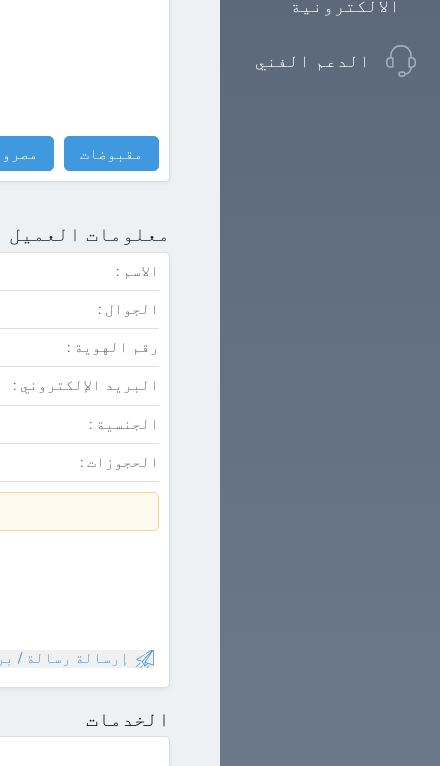 click on "[PHONE]" at bounding box center [-201, 309] 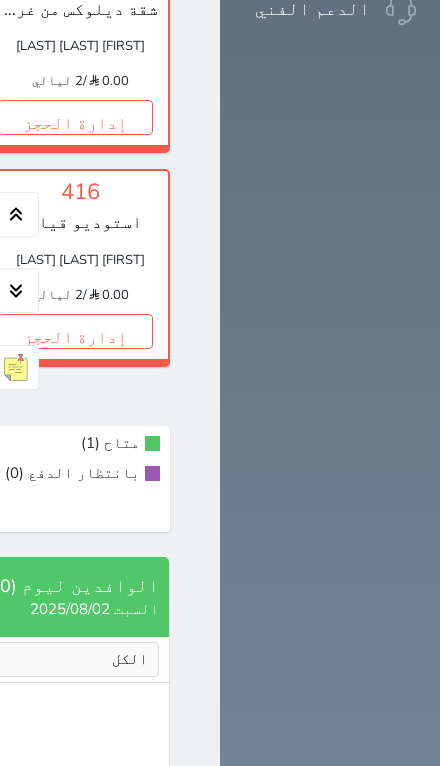 scroll, scrollTop: 1680, scrollLeft: 0, axis: vertical 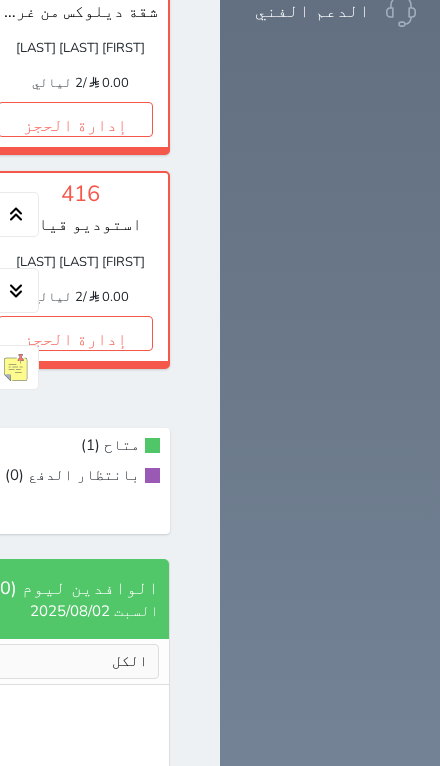 click on "إدارة الحجز" at bounding box center [-120, -521] 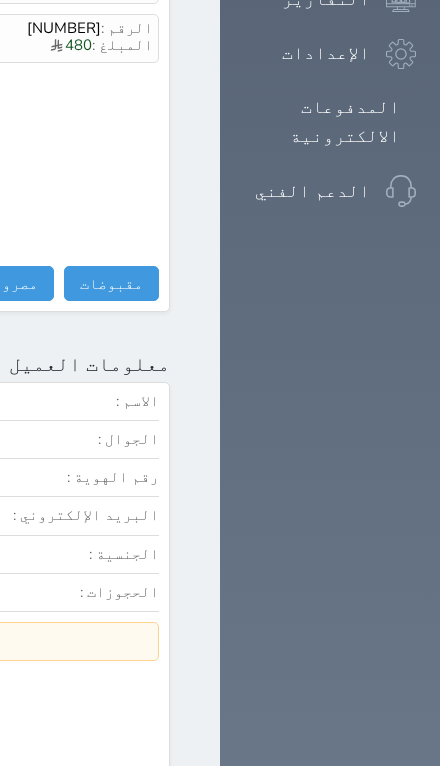 scroll, scrollTop: 1497, scrollLeft: 0, axis: vertical 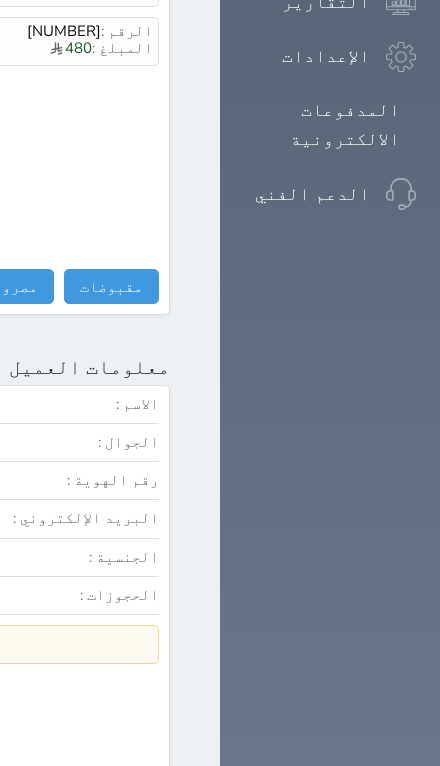 click on "[PHONE]" at bounding box center [-201, 442] 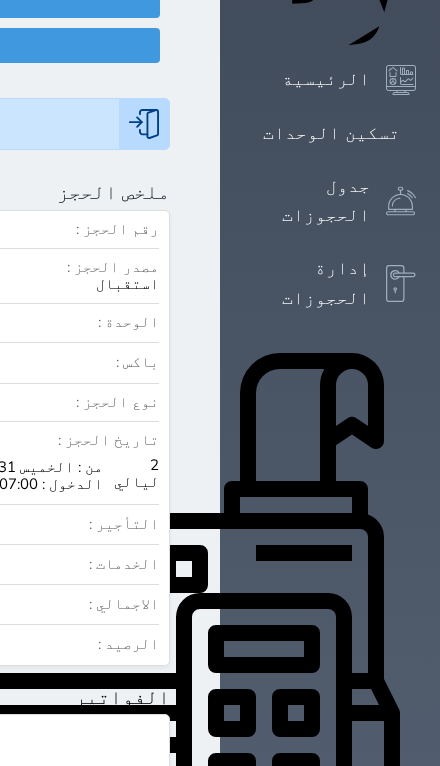 scroll, scrollTop: 285, scrollLeft: 0, axis: vertical 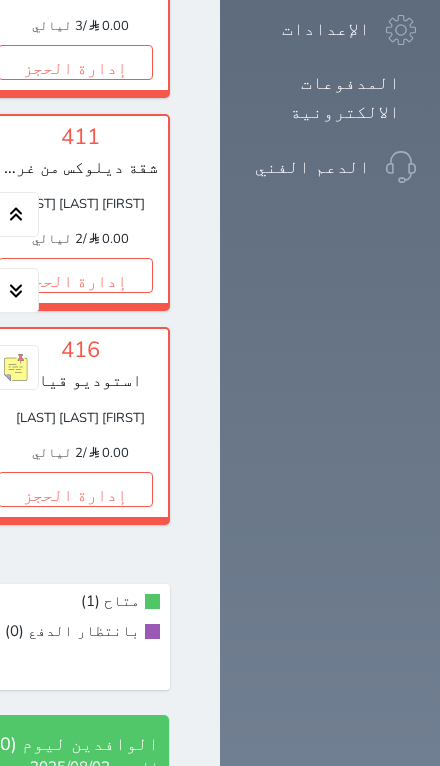 click on "إدارة الحجز" at bounding box center (-316, -365) 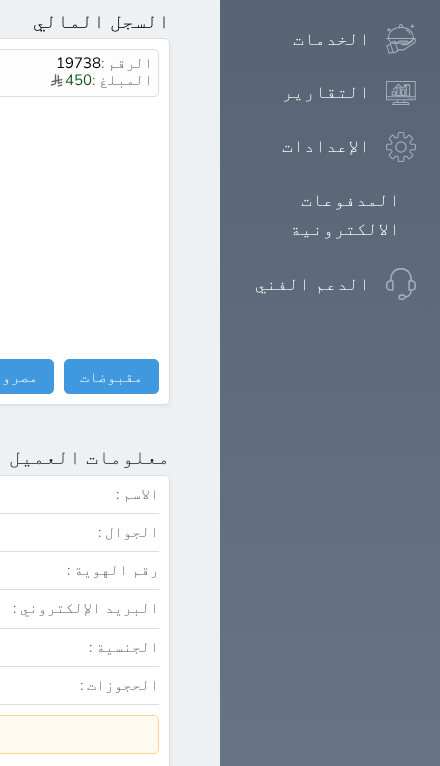 scroll, scrollTop: 1405, scrollLeft: 0, axis: vertical 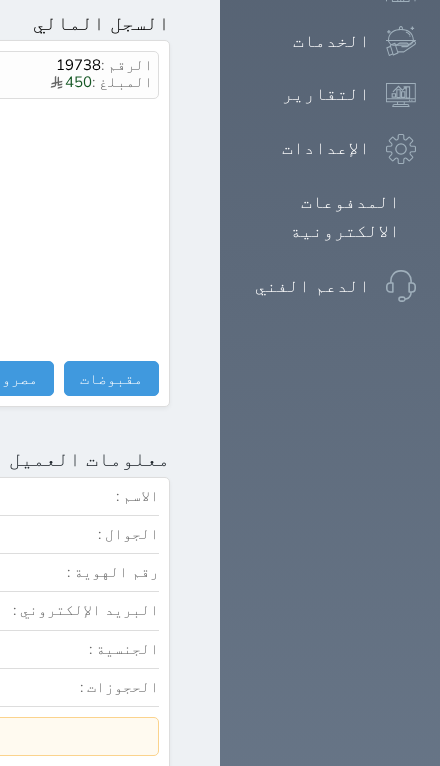 click on "+966[PHONE]" at bounding box center (-219, 534) 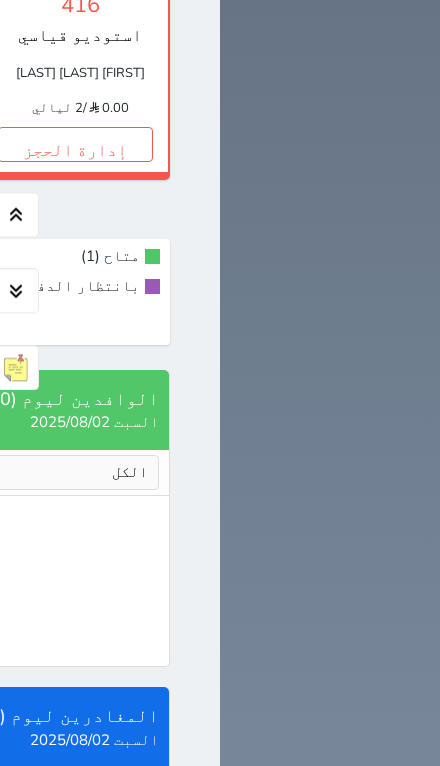 scroll, scrollTop: 1877, scrollLeft: 0, axis: vertical 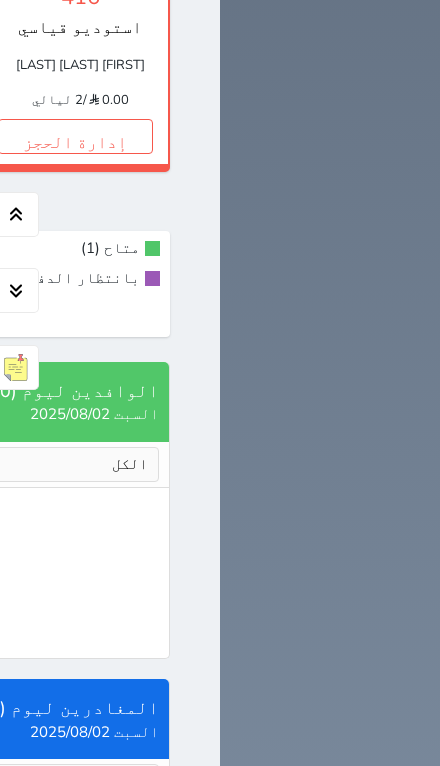 click on "إدارة الحجز" at bounding box center [-511, -718] 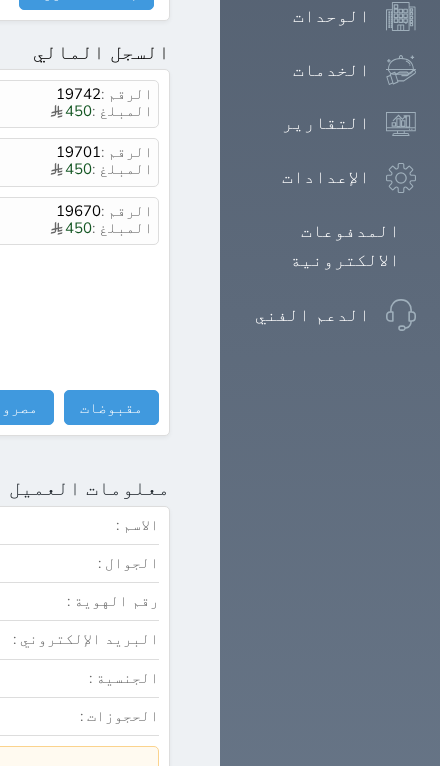 scroll, scrollTop: 1395, scrollLeft: 0, axis: vertical 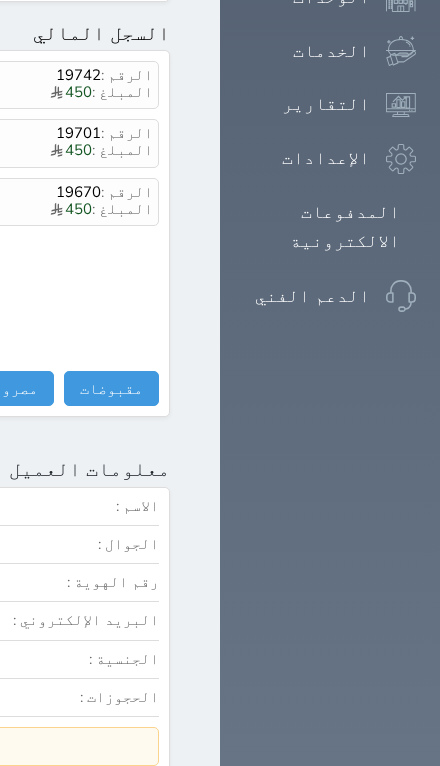 click on "+966[PHONE]" at bounding box center [-219, 544] 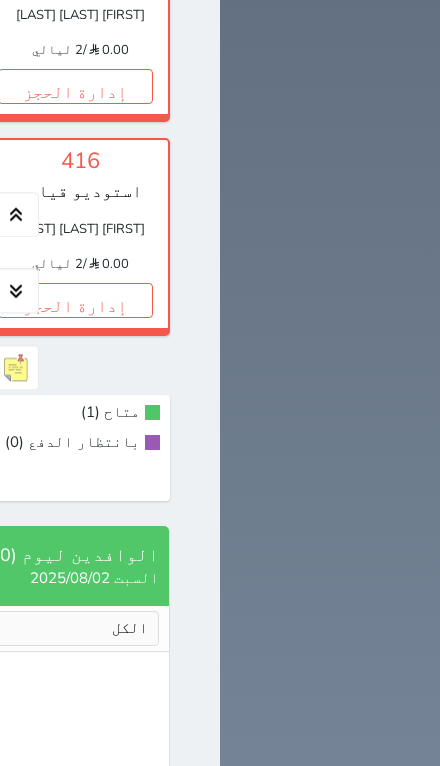 scroll, scrollTop: 1849, scrollLeft: 0, axis: vertical 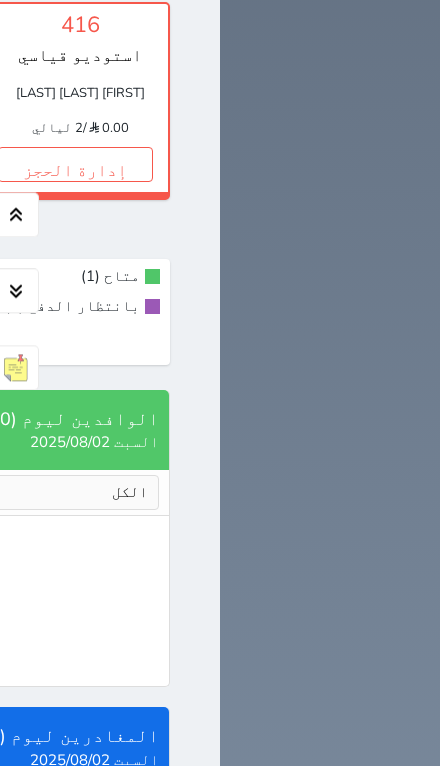 click on "إدارة الحجز" at bounding box center (-706, -690) 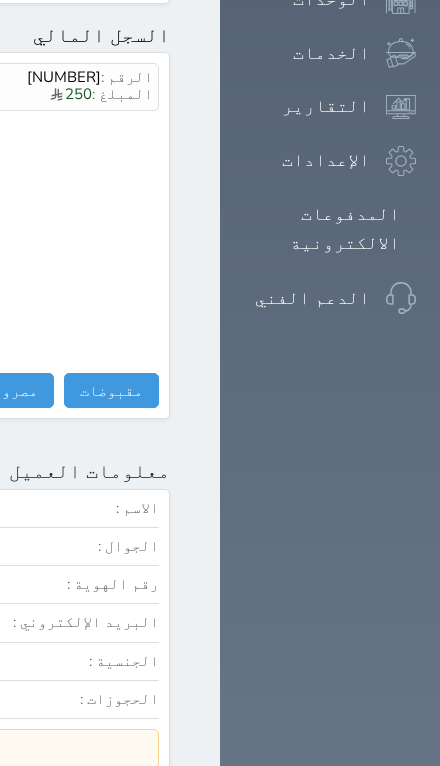 scroll, scrollTop: 1391, scrollLeft: 0, axis: vertical 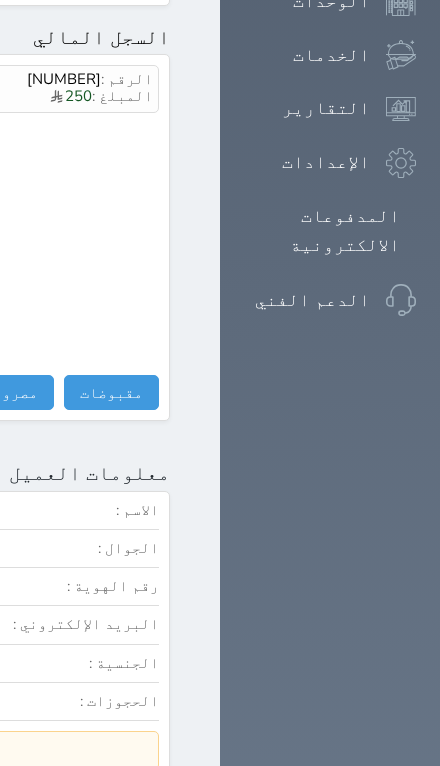 click on "[PHONE]" at bounding box center [-201, 548] 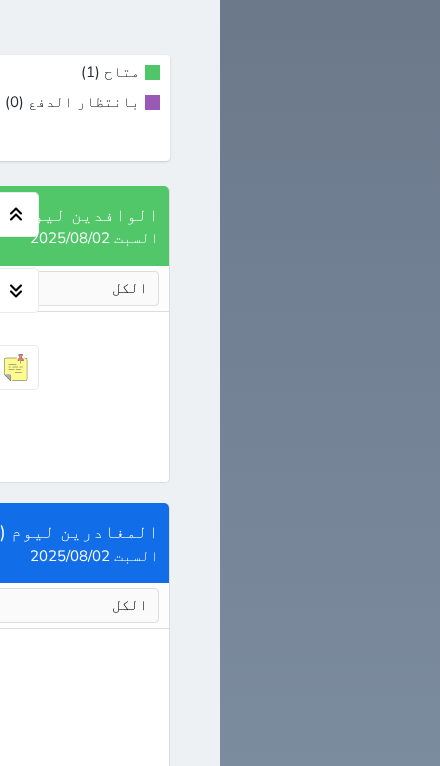 scroll, scrollTop: 2056, scrollLeft: 0, axis: vertical 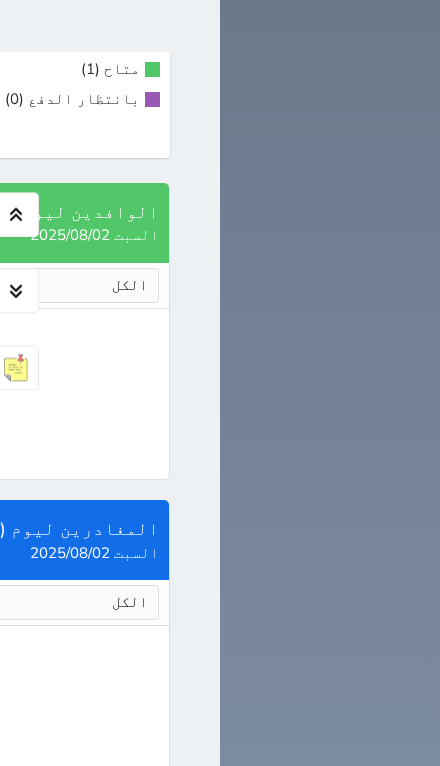 click on "إدارة الحجز" at bounding box center (75, -684) 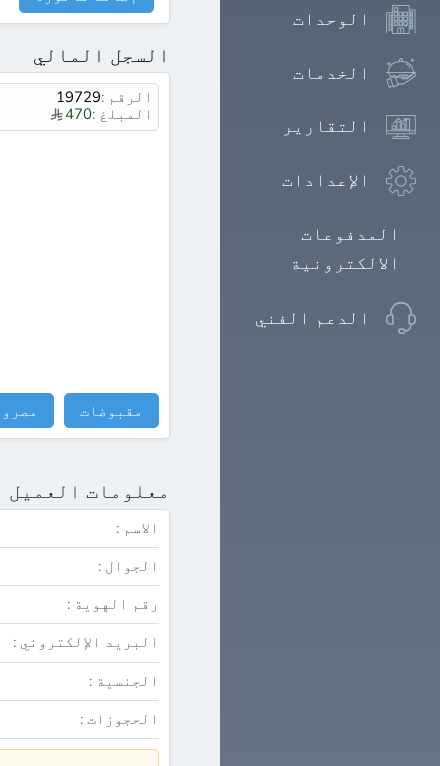 scroll, scrollTop: 1369, scrollLeft: 0, axis: vertical 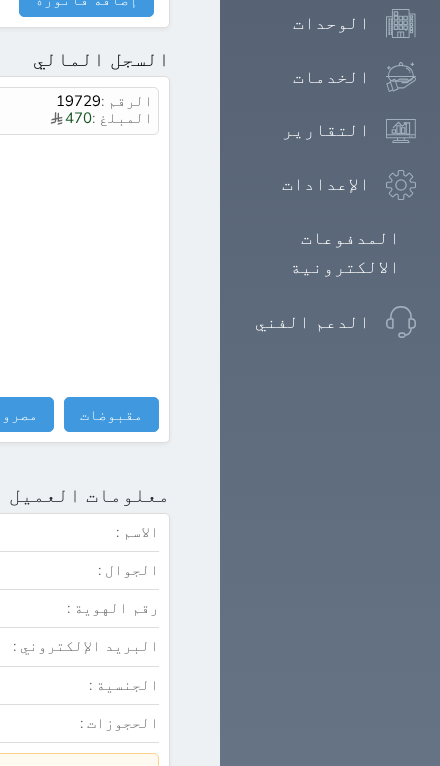 click on "[PHONE]" at bounding box center (-201, 570) 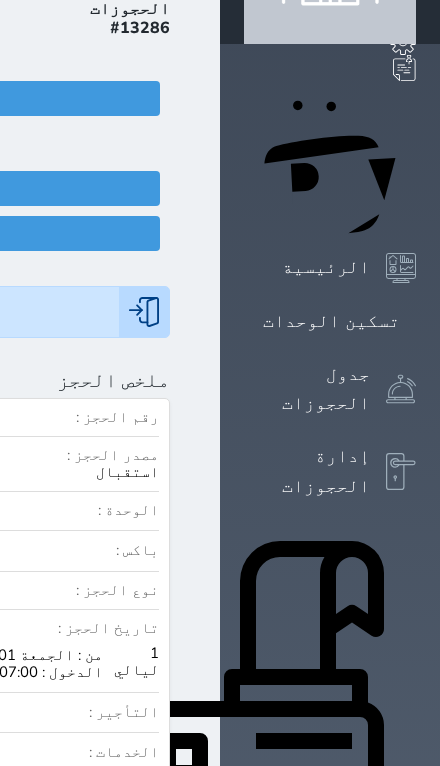 scroll, scrollTop: 115, scrollLeft: 0, axis: vertical 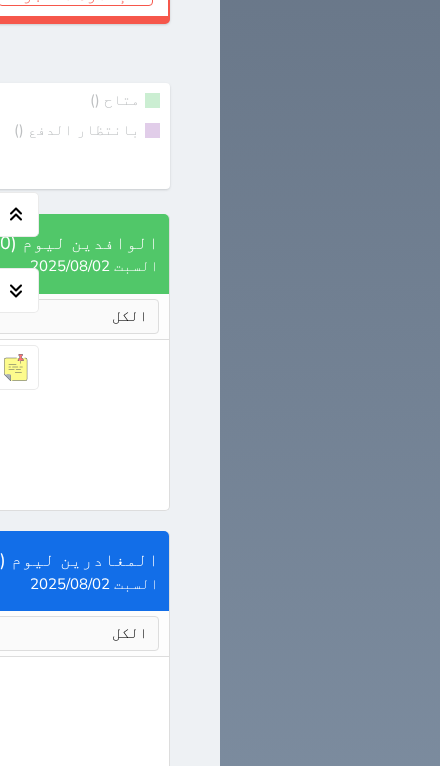 click on "إدارة الحجز" at bounding box center (-120, -653) 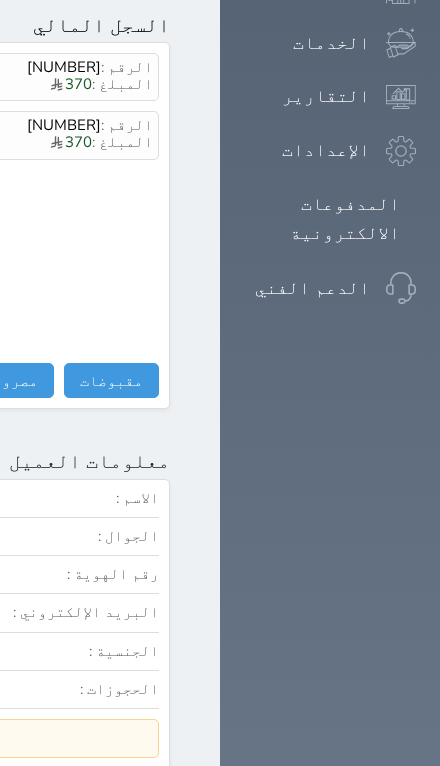 scroll, scrollTop: 1342, scrollLeft: 0, axis: vertical 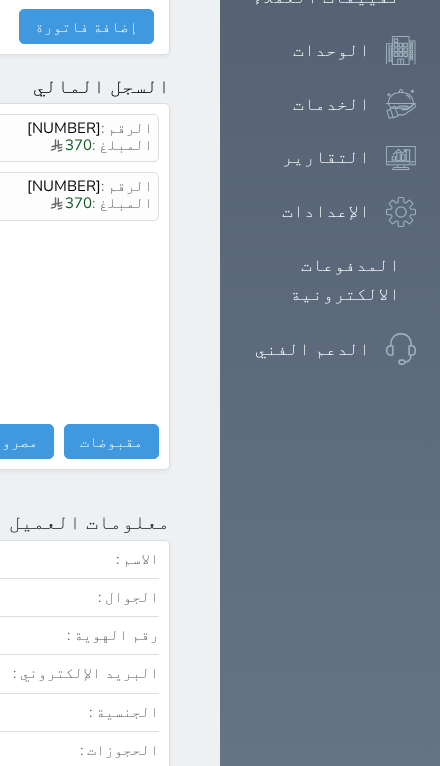 click on "+966[PHONE]" at bounding box center [-219, 597] 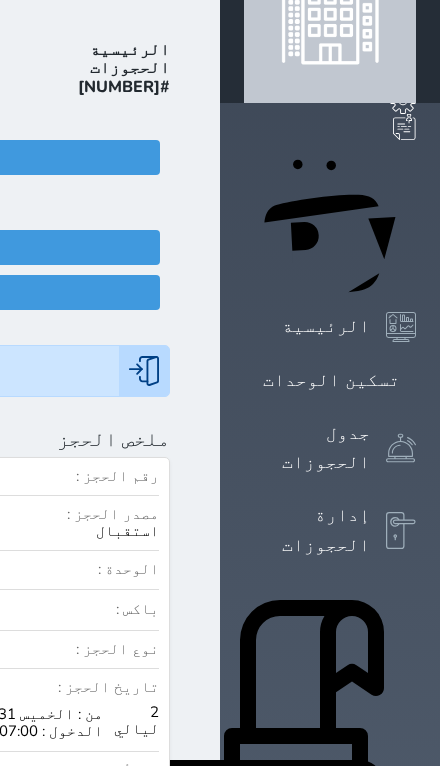 scroll, scrollTop: 69, scrollLeft: 0, axis: vertical 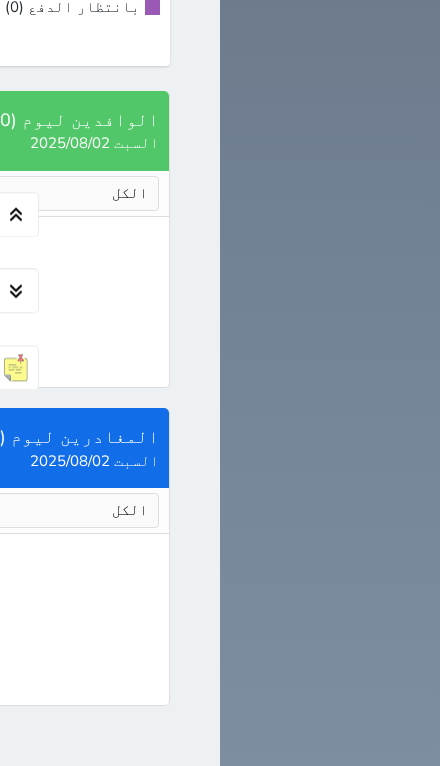 click on "إدارة الحجز" at bounding box center [-316, -776] 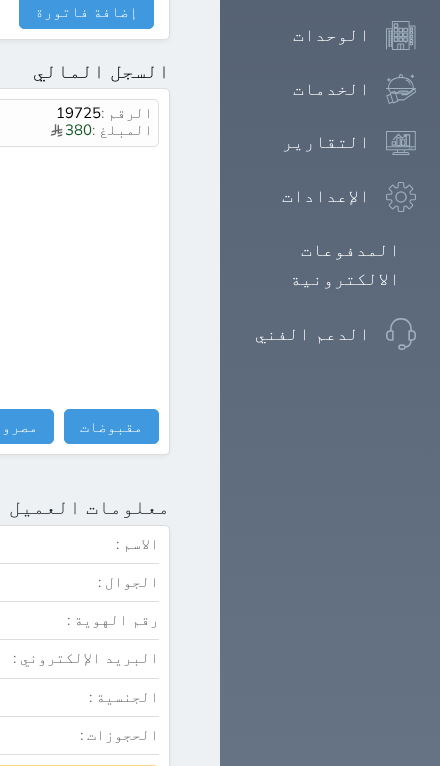 scroll, scrollTop: 1357, scrollLeft: 0, axis: vertical 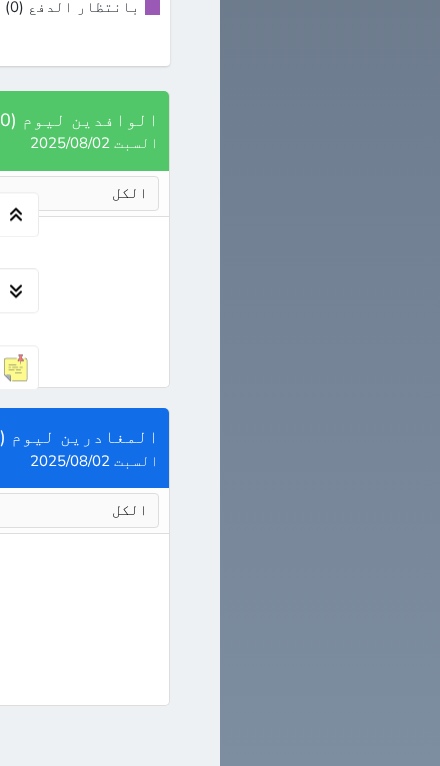 click on "إدارة الحجز" at bounding box center [-511, -776] 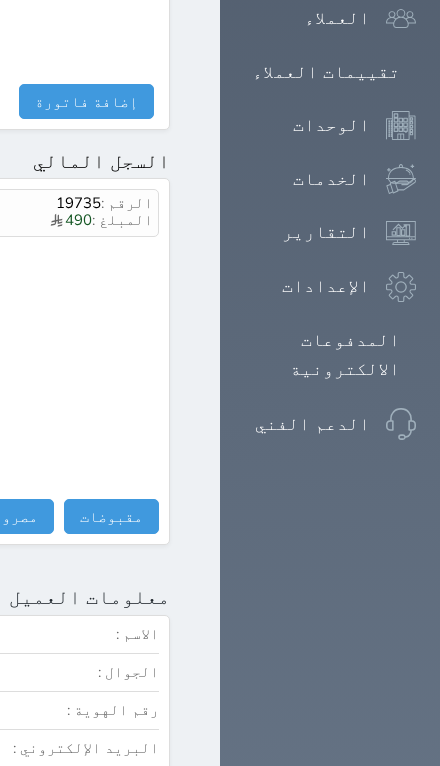 scroll, scrollTop: 1315, scrollLeft: 0, axis: vertical 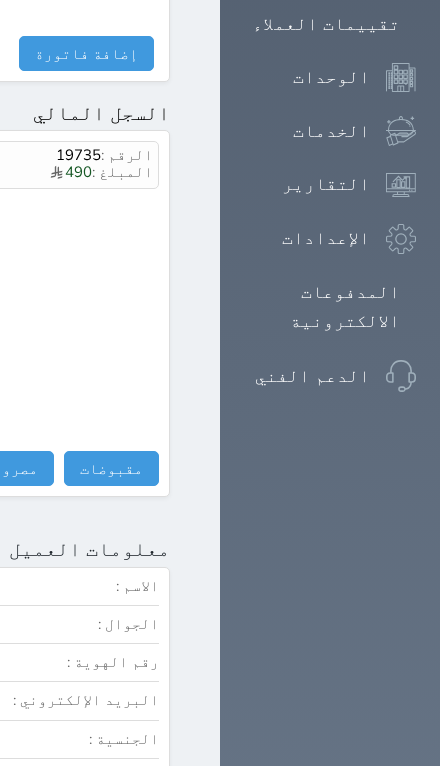 click on "[PHONE]" at bounding box center (-201, 624) 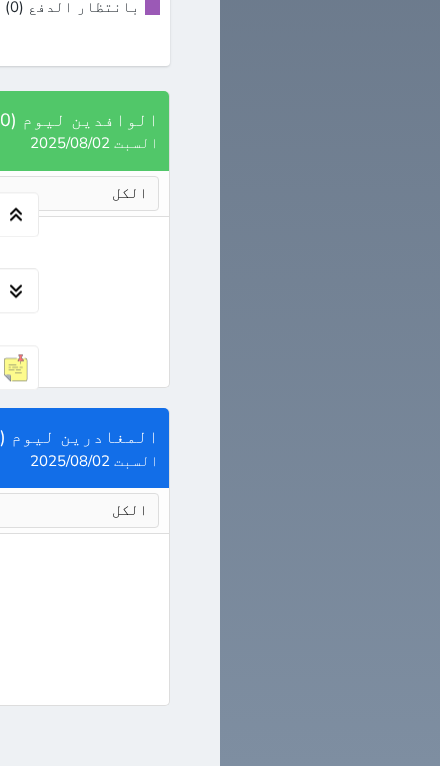 scroll, scrollTop: 2500, scrollLeft: 0, axis: vertical 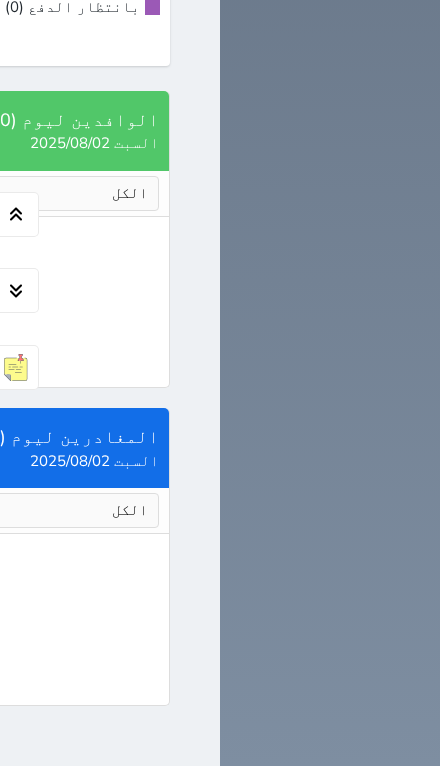 click on "إدارة الحجز" at bounding box center (-706, -776) 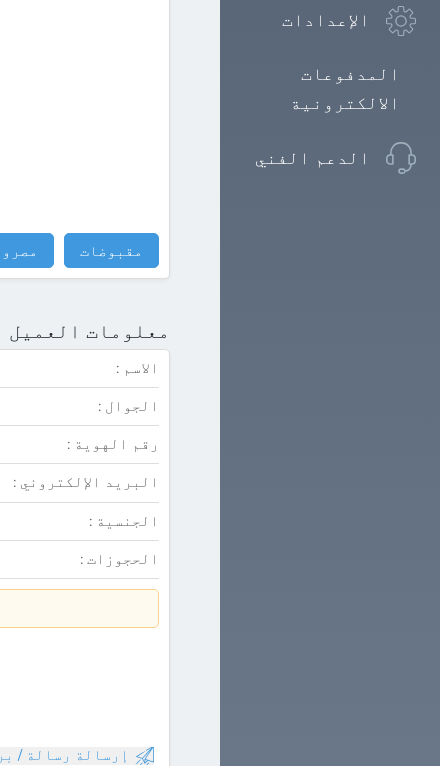 scroll, scrollTop: 1531, scrollLeft: 0, axis: vertical 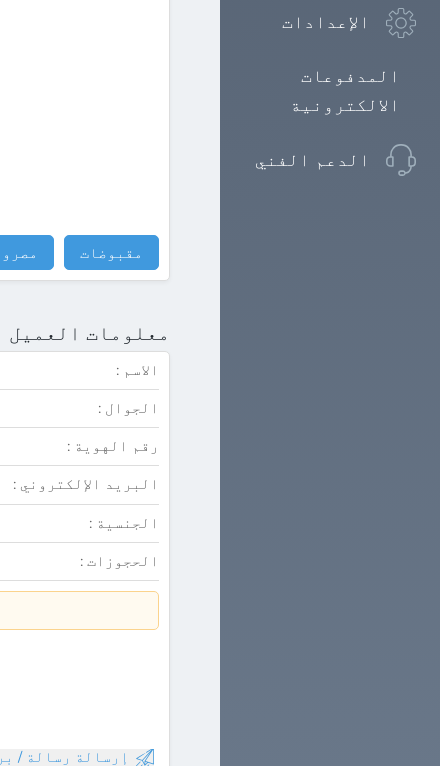 click on "+966[PHONE]" at bounding box center (-219, 408) 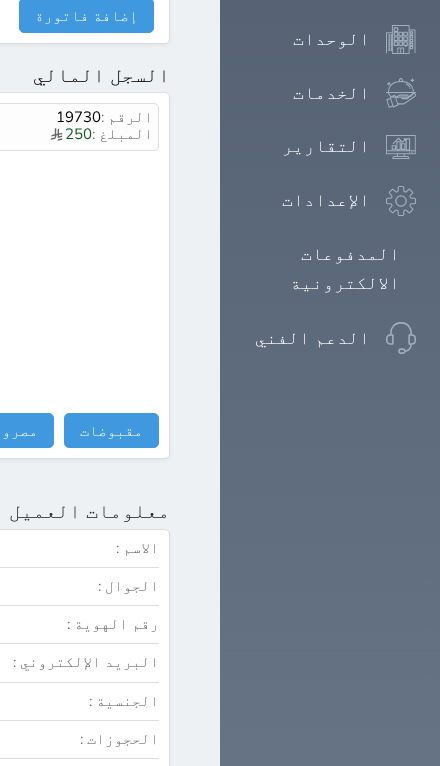 scroll, scrollTop: 1354, scrollLeft: 0, axis: vertical 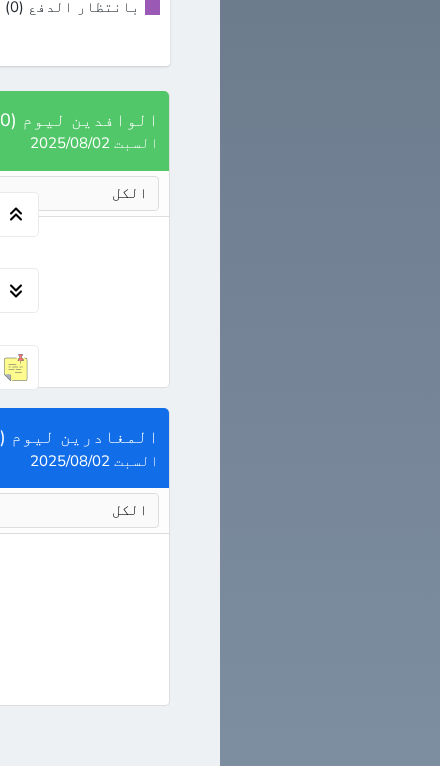 click on "إدارة الحجز" at bounding box center (75, -562) 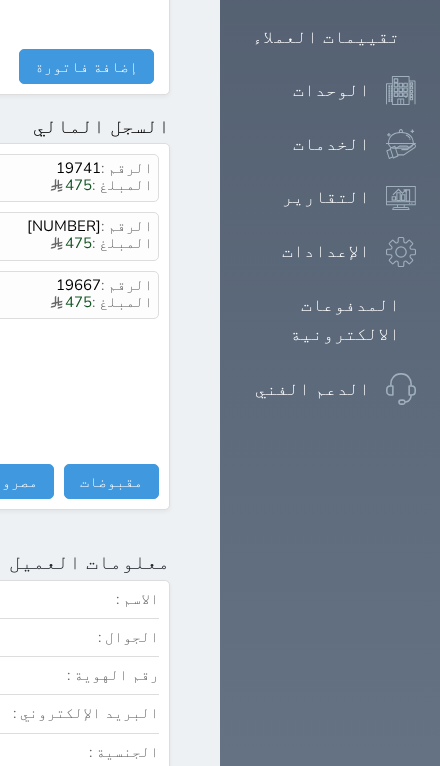 scroll, scrollTop: 1306, scrollLeft: 0, axis: vertical 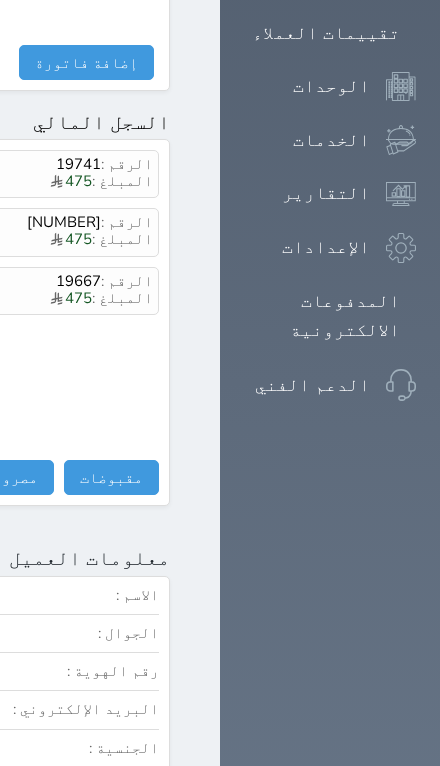 click on "+966[PHONE]" at bounding box center [-219, 633] 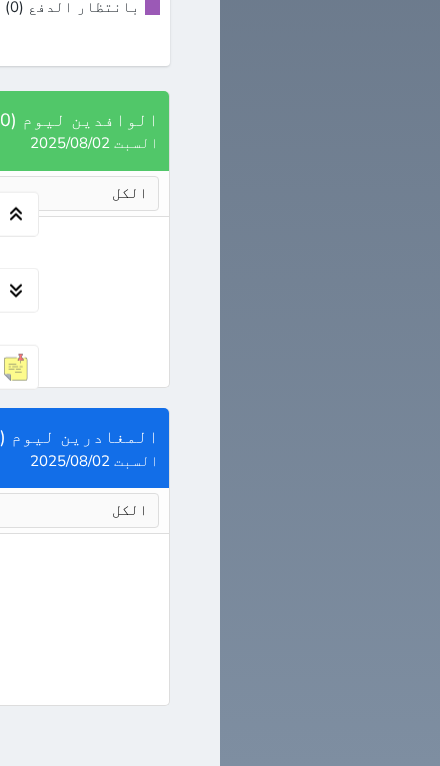 scroll, scrollTop: 2789, scrollLeft: 0, axis: vertical 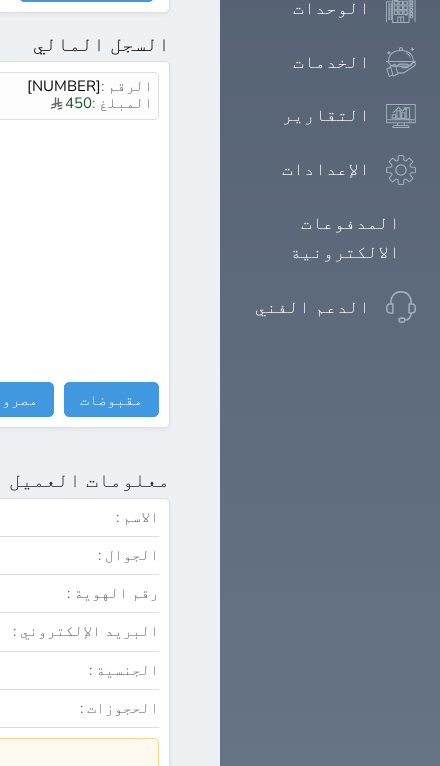 click on "+966[PHONE]" at bounding box center (-219, 555) 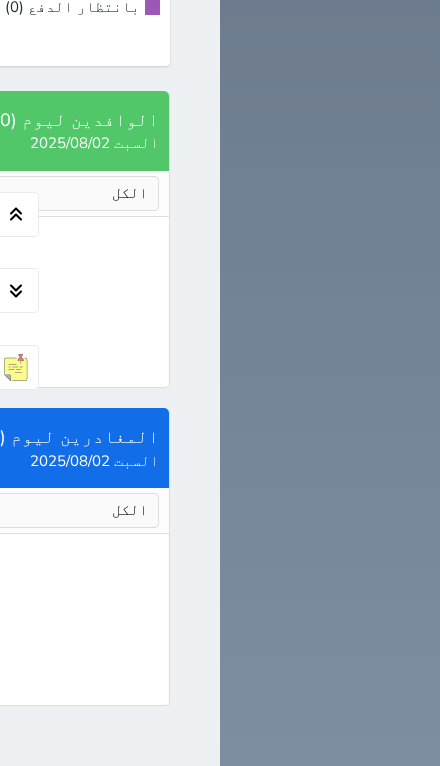 scroll, scrollTop: 2869, scrollLeft: 0, axis: vertical 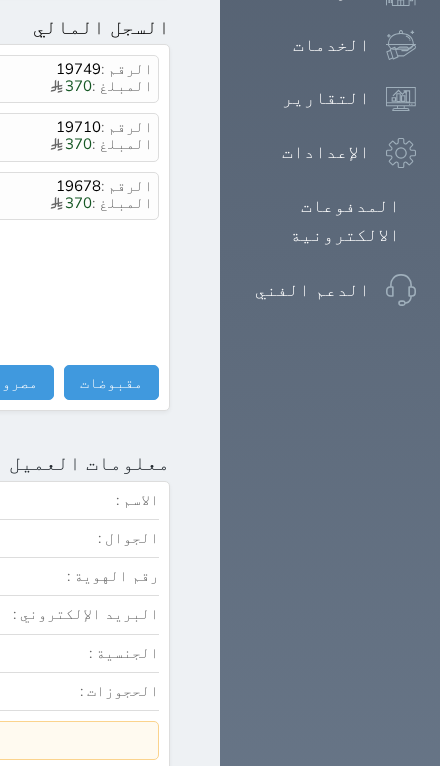 click on "+966[PHONE]" at bounding box center [-219, 538] 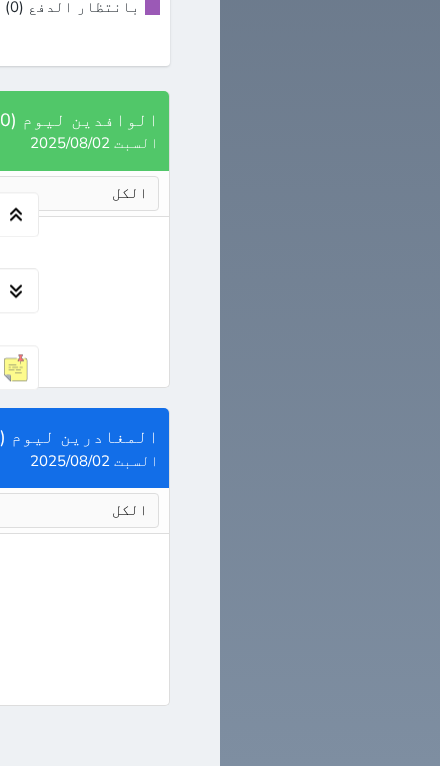 scroll, scrollTop: 3120, scrollLeft: 0, axis: vertical 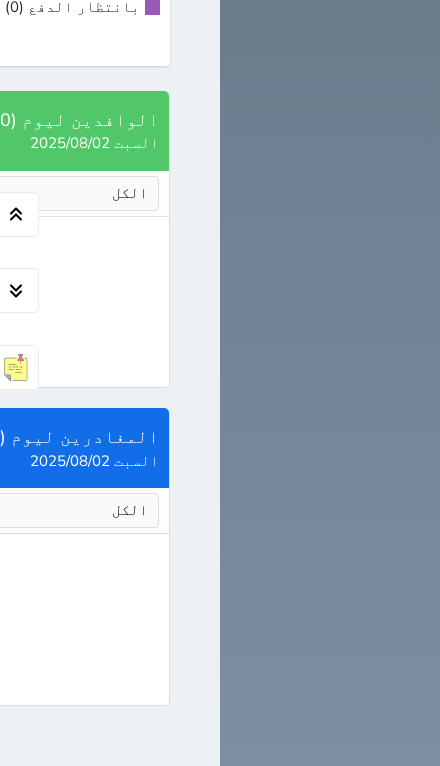 click on "إدارة الحجز" at bounding box center (-511, -562) 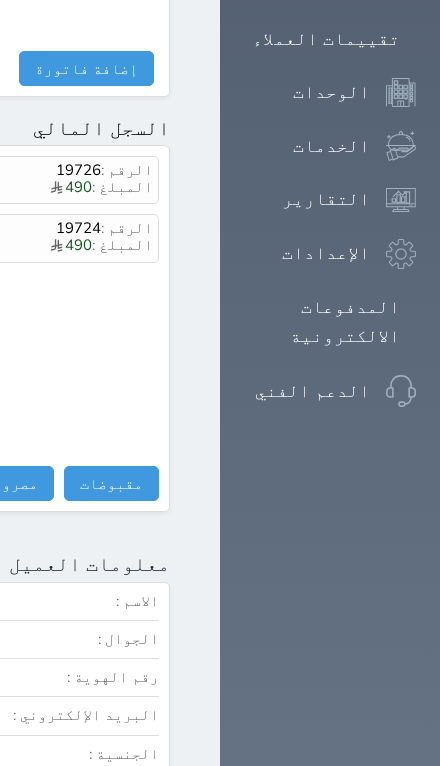 scroll, scrollTop: 1374, scrollLeft: 0, axis: vertical 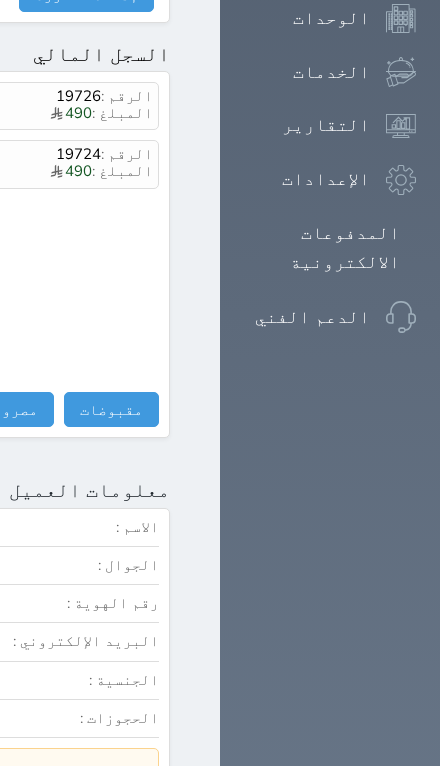 click on "+966[PHONE]" at bounding box center [-219, 565] 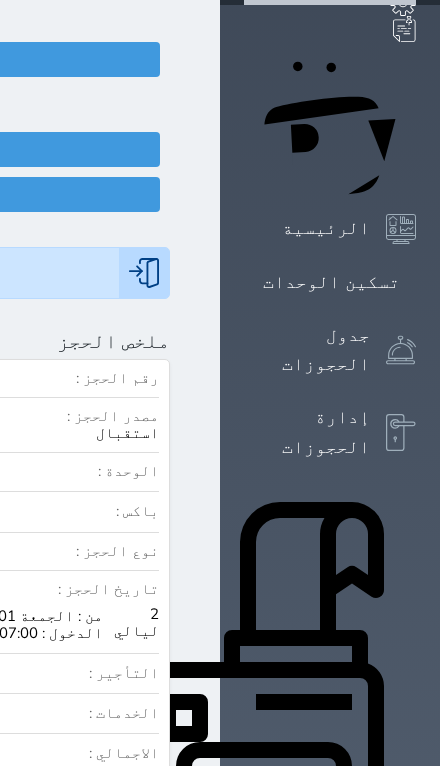 scroll, scrollTop: 167, scrollLeft: 0, axis: vertical 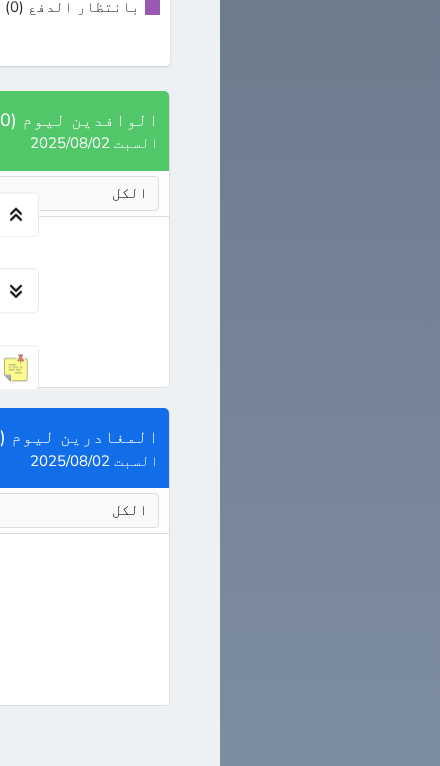 click on "إدارة الحجز" at bounding box center [-706, -562] 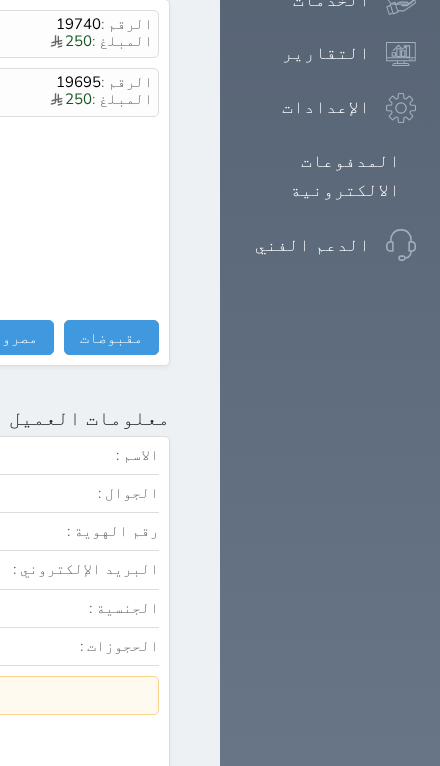 scroll, scrollTop: 1453, scrollLeft: 0, axis: vertical 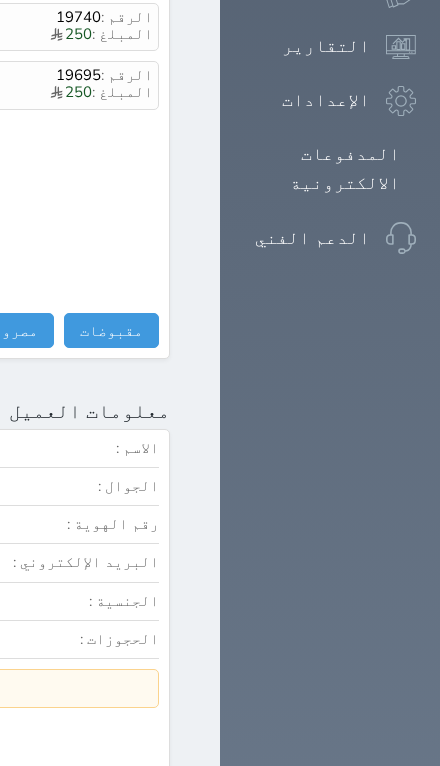 click on "+966[PHONE]" at bounding box center [-219, 486] 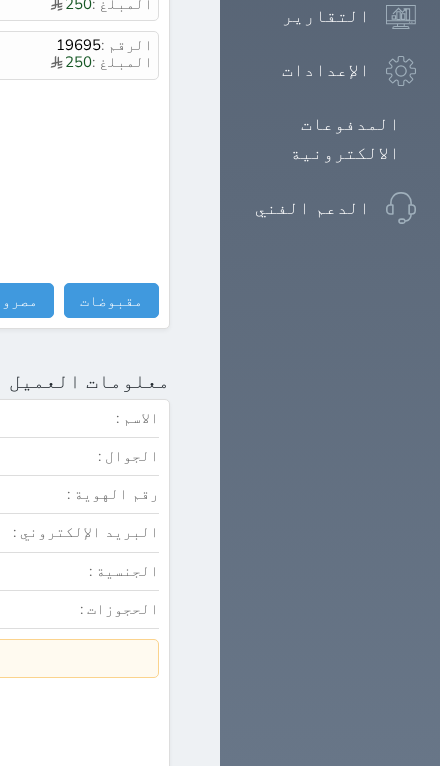 click on "+966[PHONE]" at bounding box center (-219, 456) 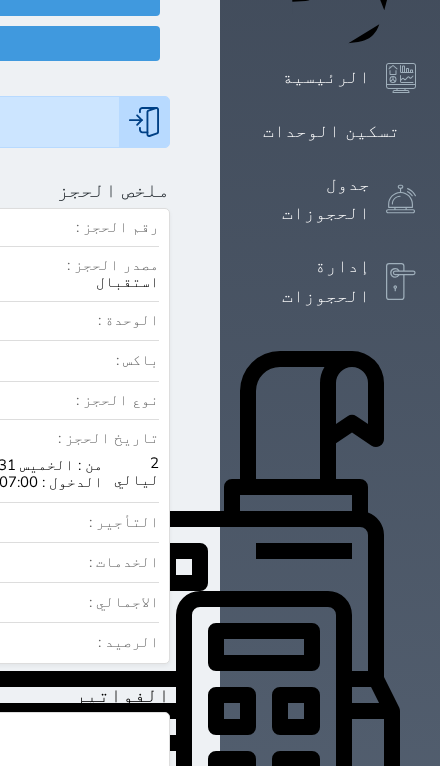 scroll, scrollTop: 319, scrollLeft: 0, axis: vertical 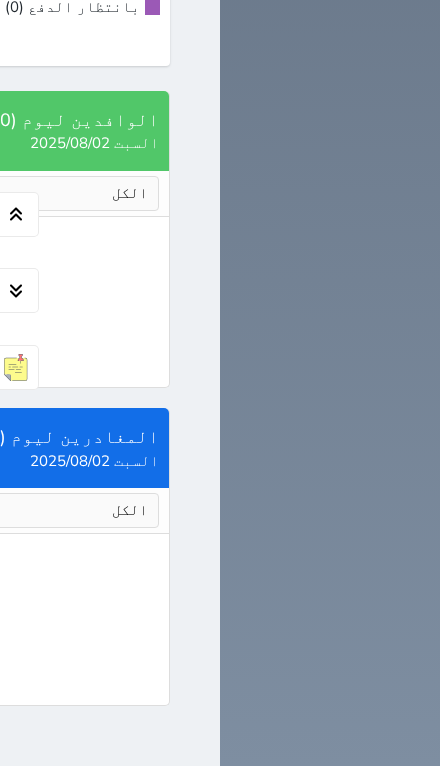 click on "إدارة الحجز" at bounding box center [-511, -562] 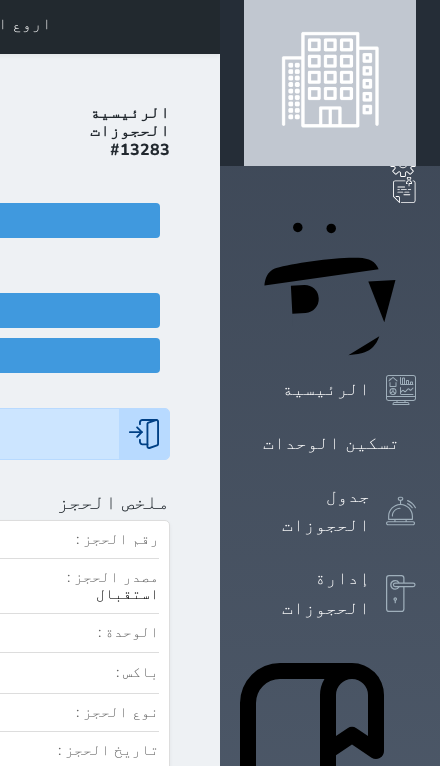 scroll, scrollTop: 0, scrollLeft: 0, axis: both 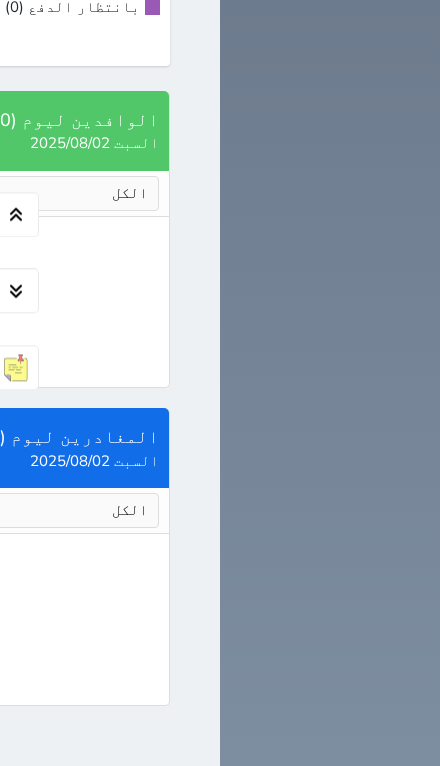 click on "إدارة الحجز" at bounding box center [75, -349] 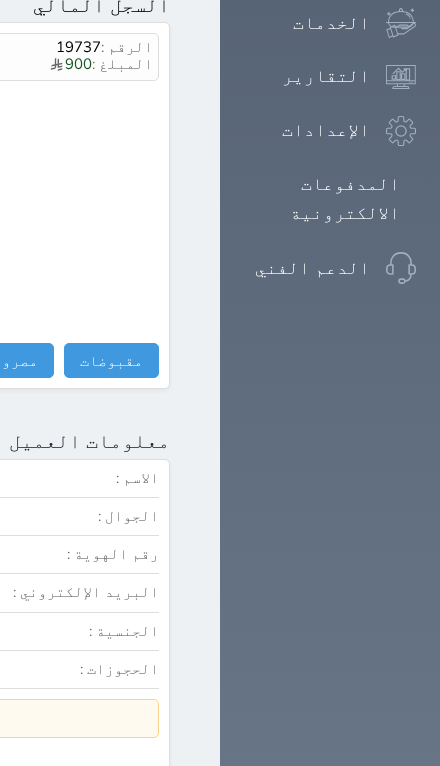 scroll, scrollTop: 1439, scrollLeft: 0, axis: vertical 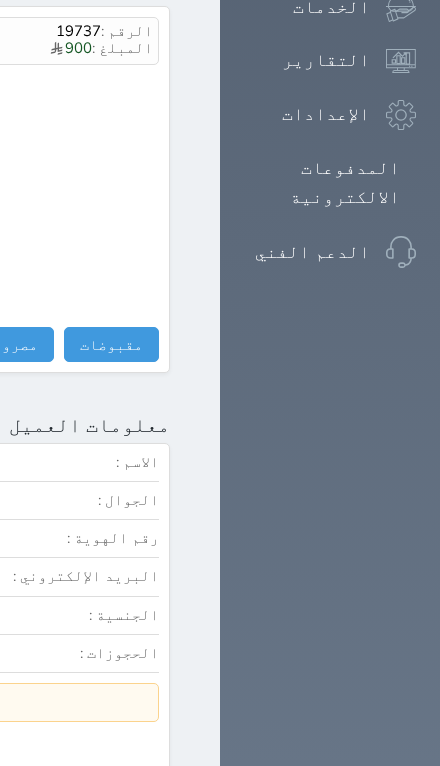 click on "+966557226676" at bounding box center [-228, 500] 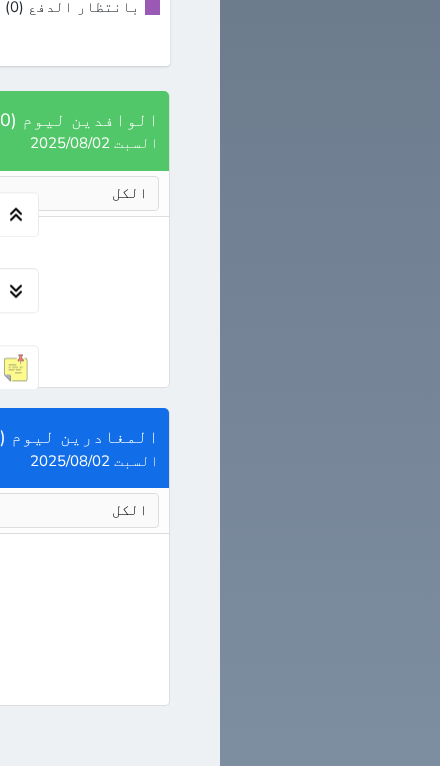scroll, scrollTop: 3141, scrollLeft: 0, axis: vertical 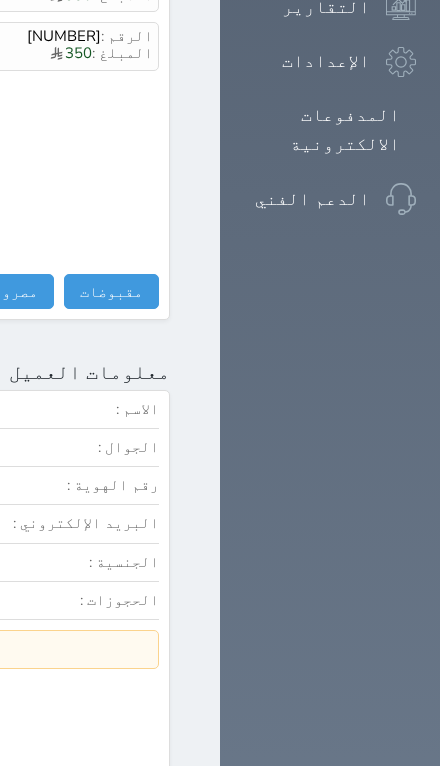 click on "+966[PHONE]" at bounding box center [-219, 447] 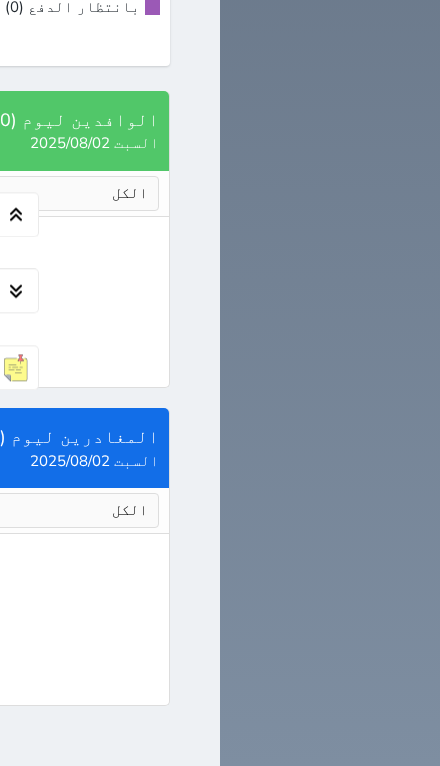 scroll, scrollTop: 3495, scrollLeft: 0, axis: vertical 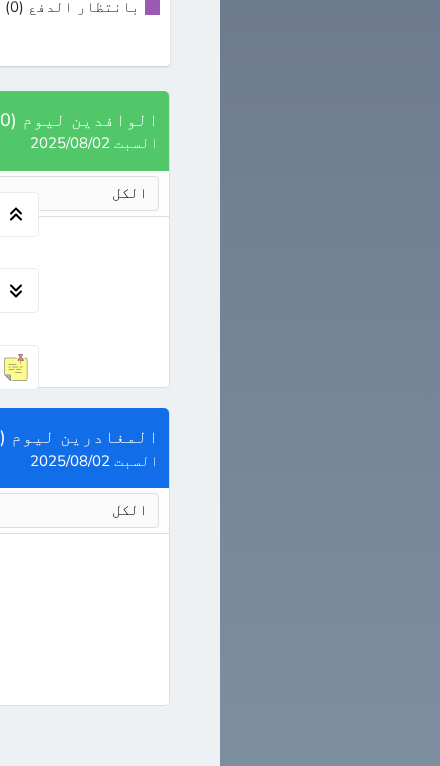 click on "إدارة الحجز" at bounding box center [-316, -349] 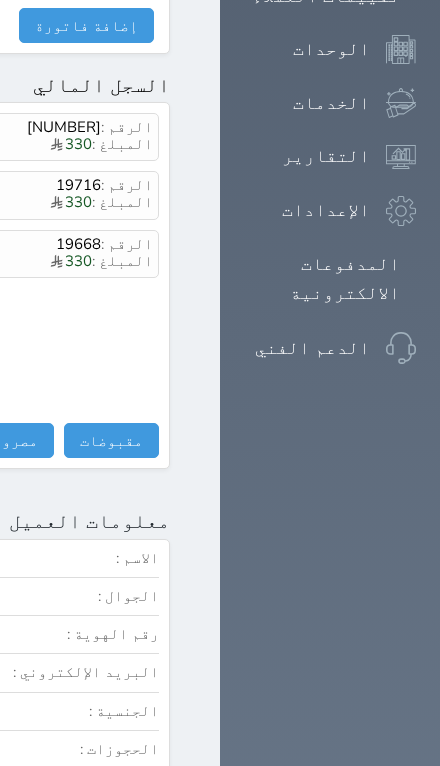 scroll, scrollTop: 1345, scrollLeft: 0, axis: vertical 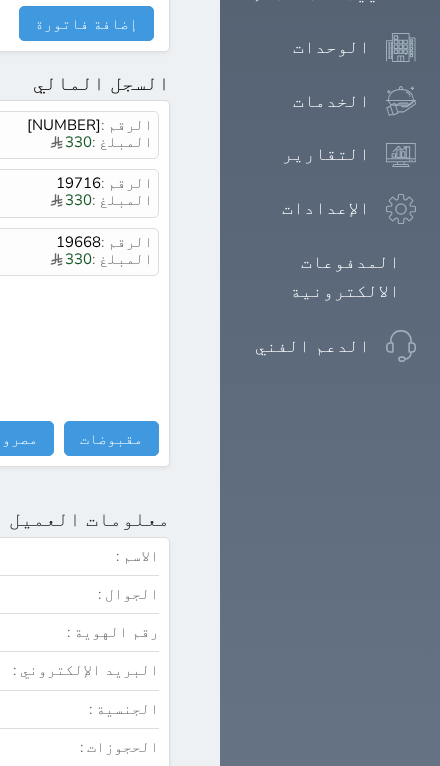 click on "[PHONE]" at bounding box center (-201, 594) 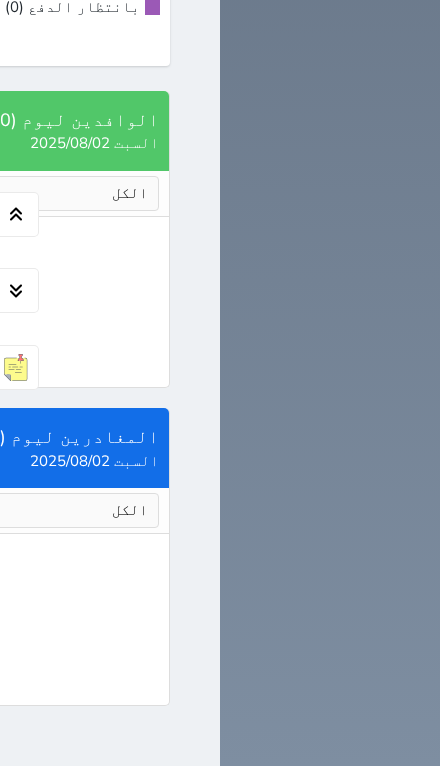 scroll, scrollTop: 3414, scrollLeft: 0, axis: vertical 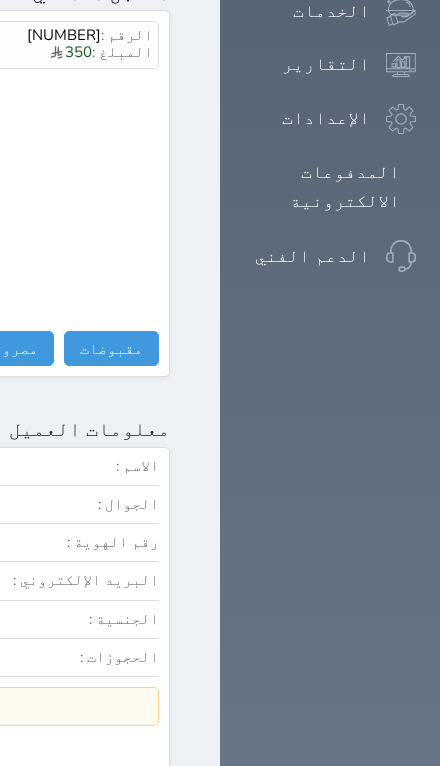 click on "+966[PHONE]" at bounding box center (-219, 504) 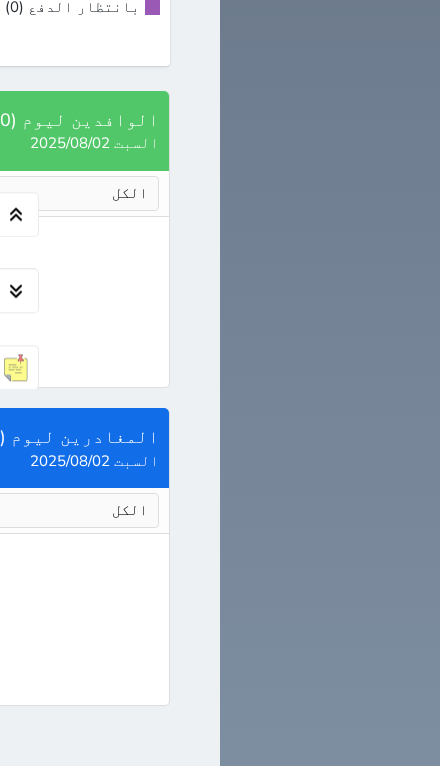 scroll, scrollTop: 3599, scrollLeft: 0, axis: vertical 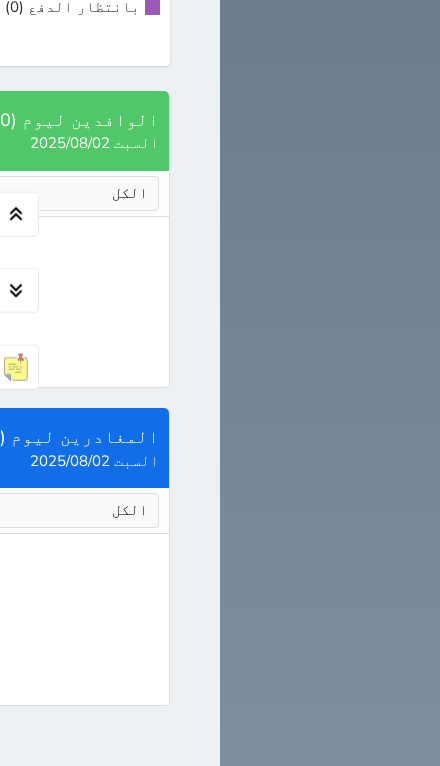 click on "إدارة الحجز" at bounding box center (-706, -349) 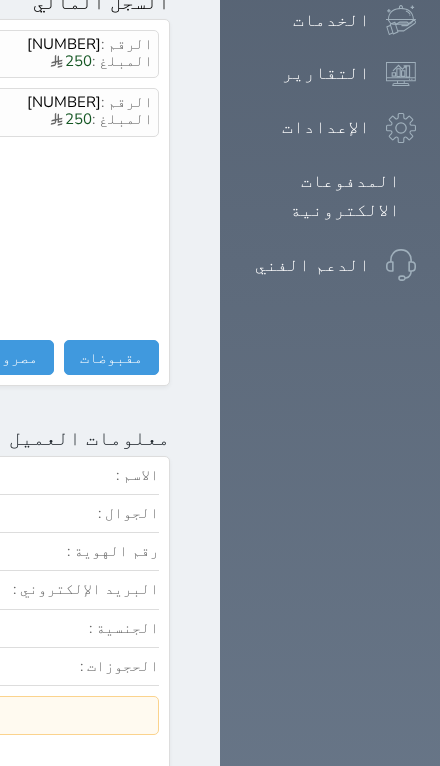 scroll, scrollTop: 1458, scrollLeft: 0, axis: vertical 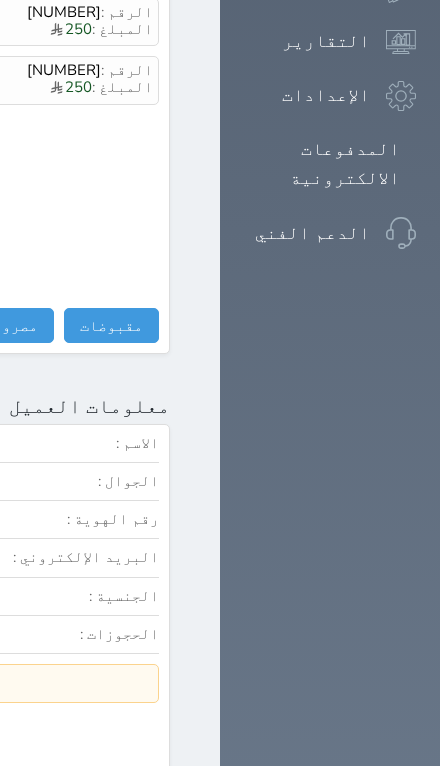 click on "[PHONE]" at bounding box center [-201, 481] 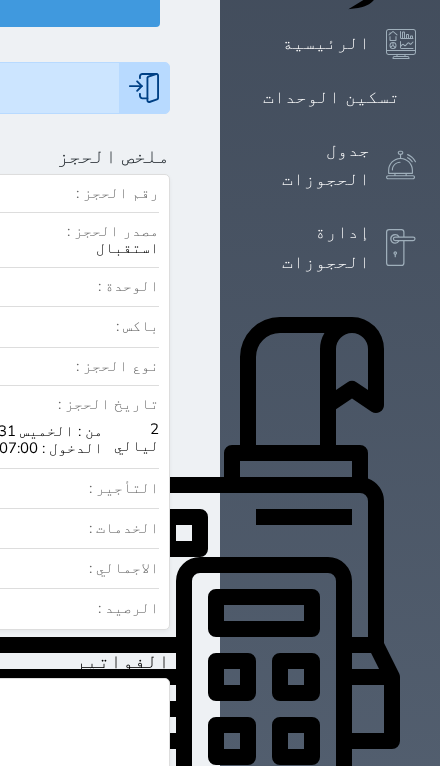 scroll, scrollTop: 334, scrollLeft: 0, axis: vertical 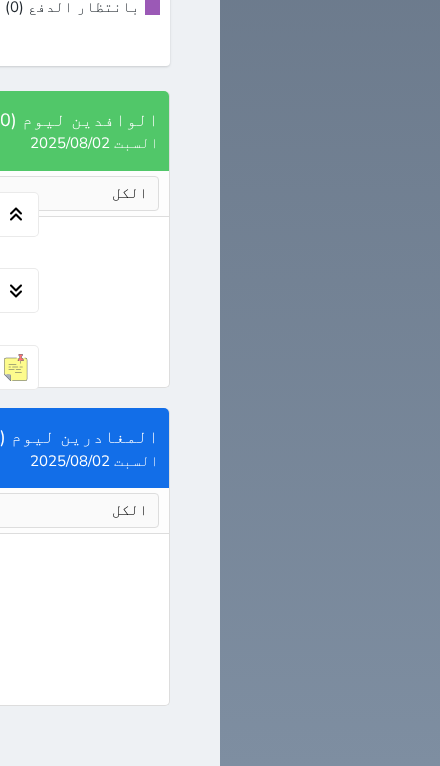 click on "إدارة الحجز" at bounding box center [75, -135] 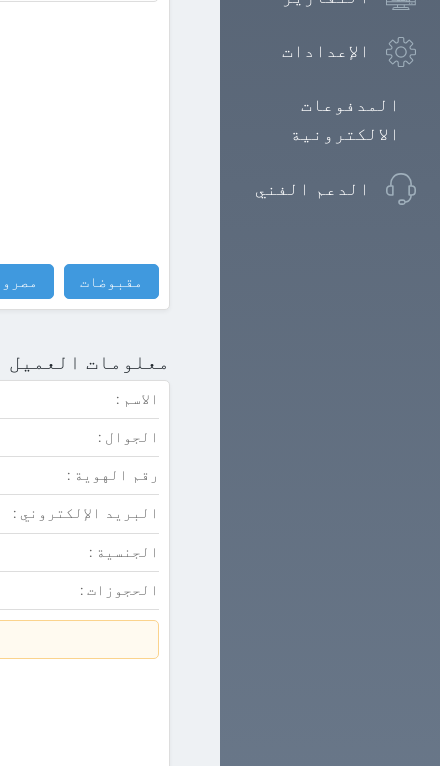 scroll, scrollTop: 1502, scrollLeft: 0, axis: vertical 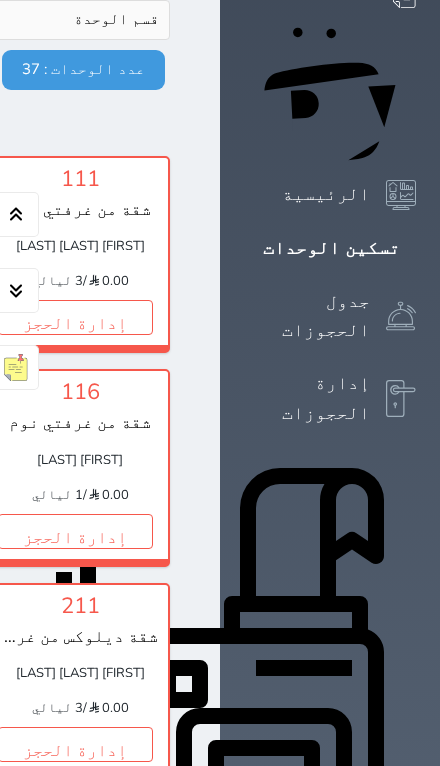 click on "[FIRST] [LAST]" at bounding box center [-773, -171] 